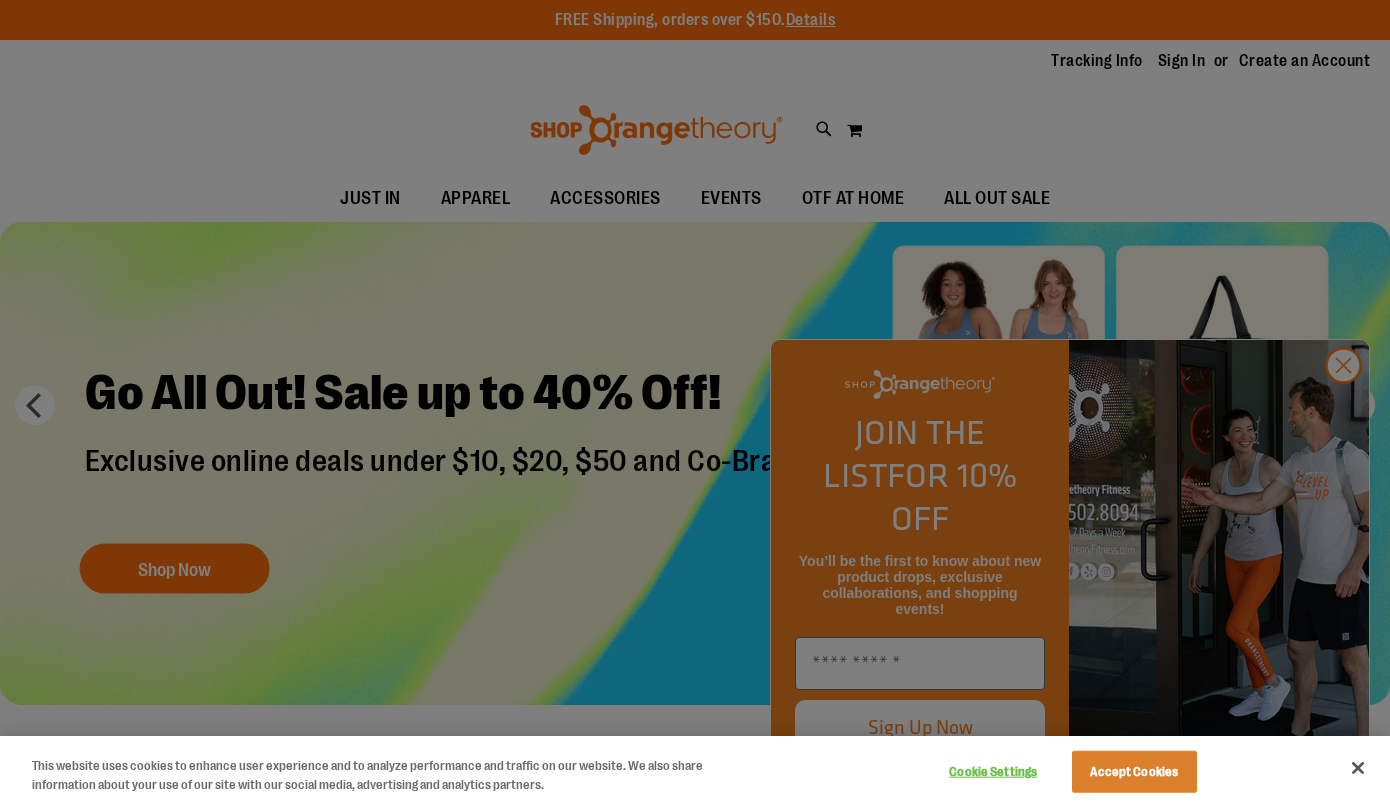 scroll, scrollTop: 0, scrollLeft: 0, axis: both 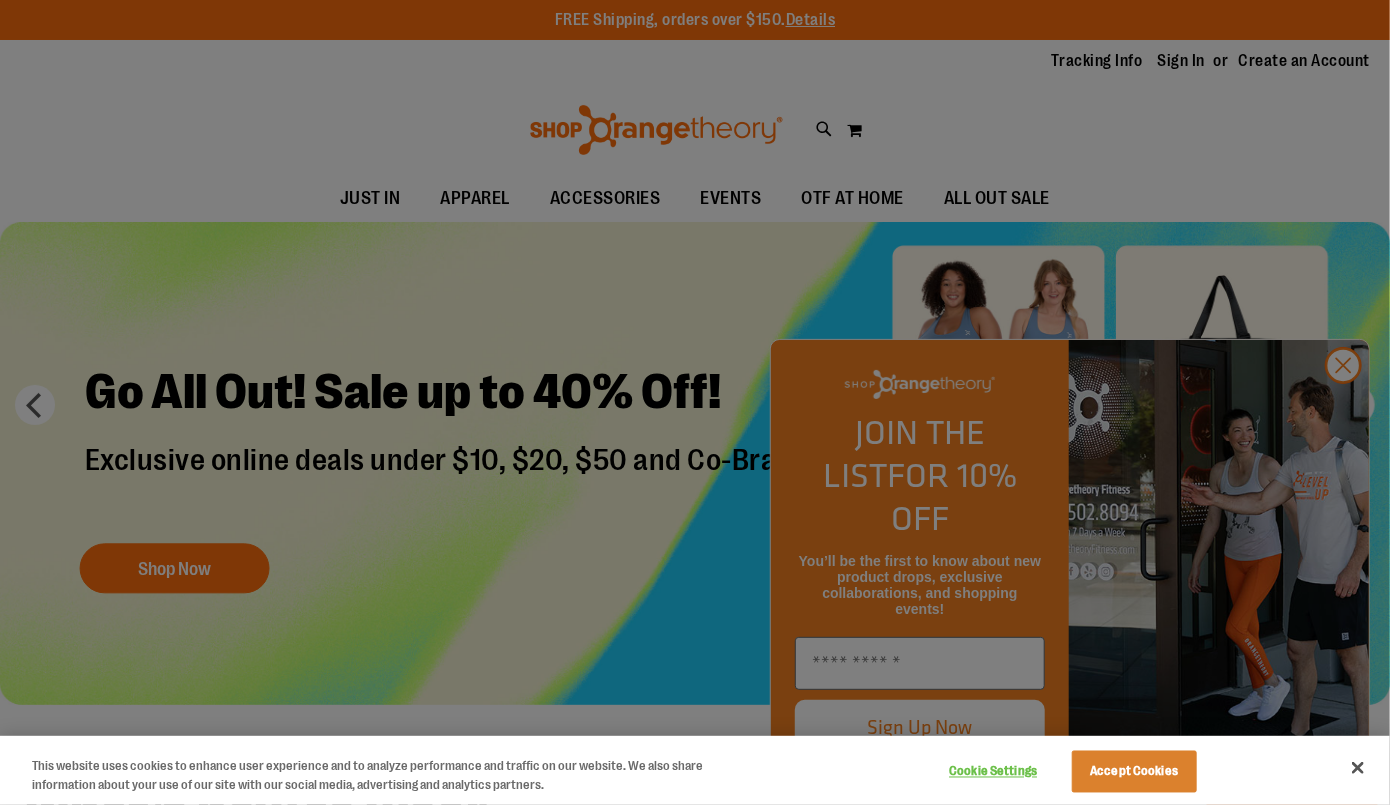 type on "**********" 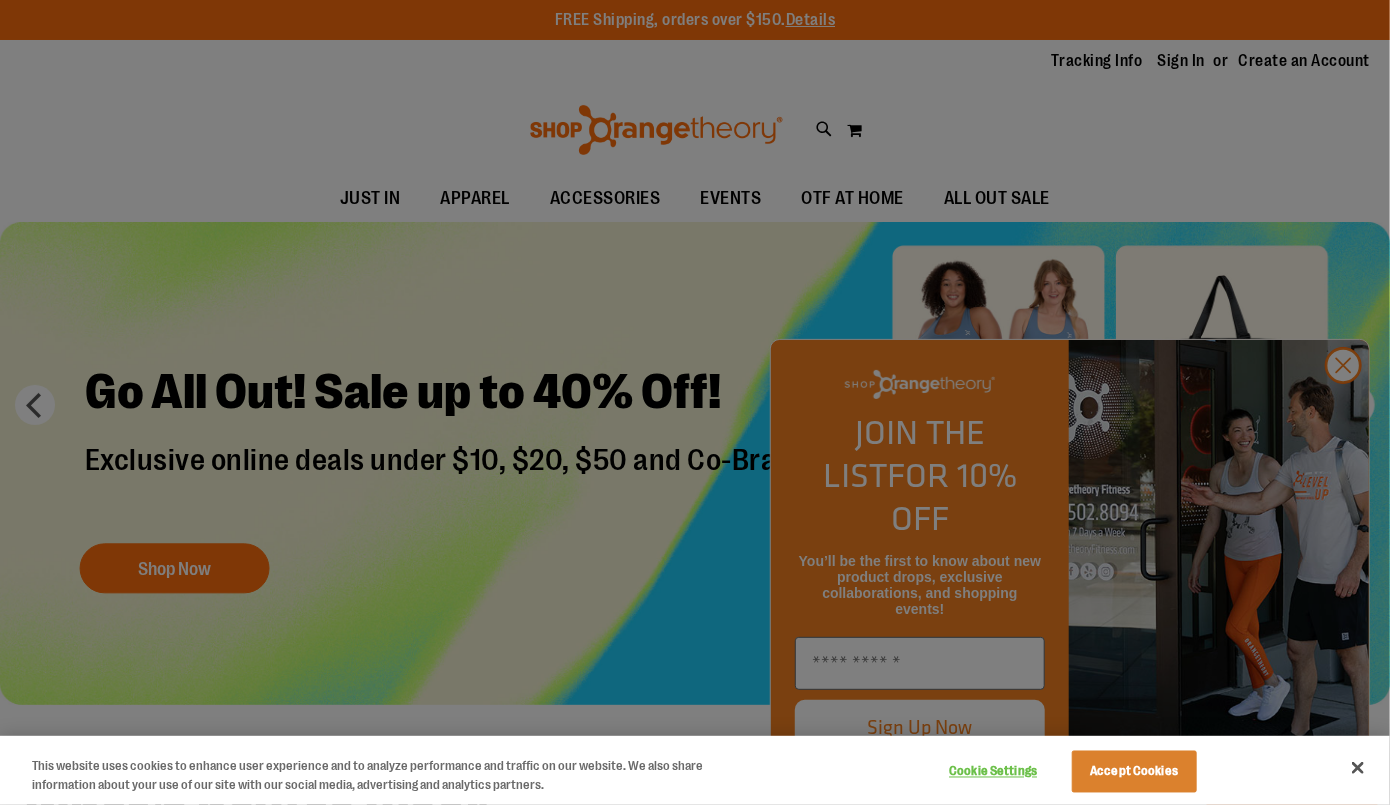 click at bounding box center [695, 402] 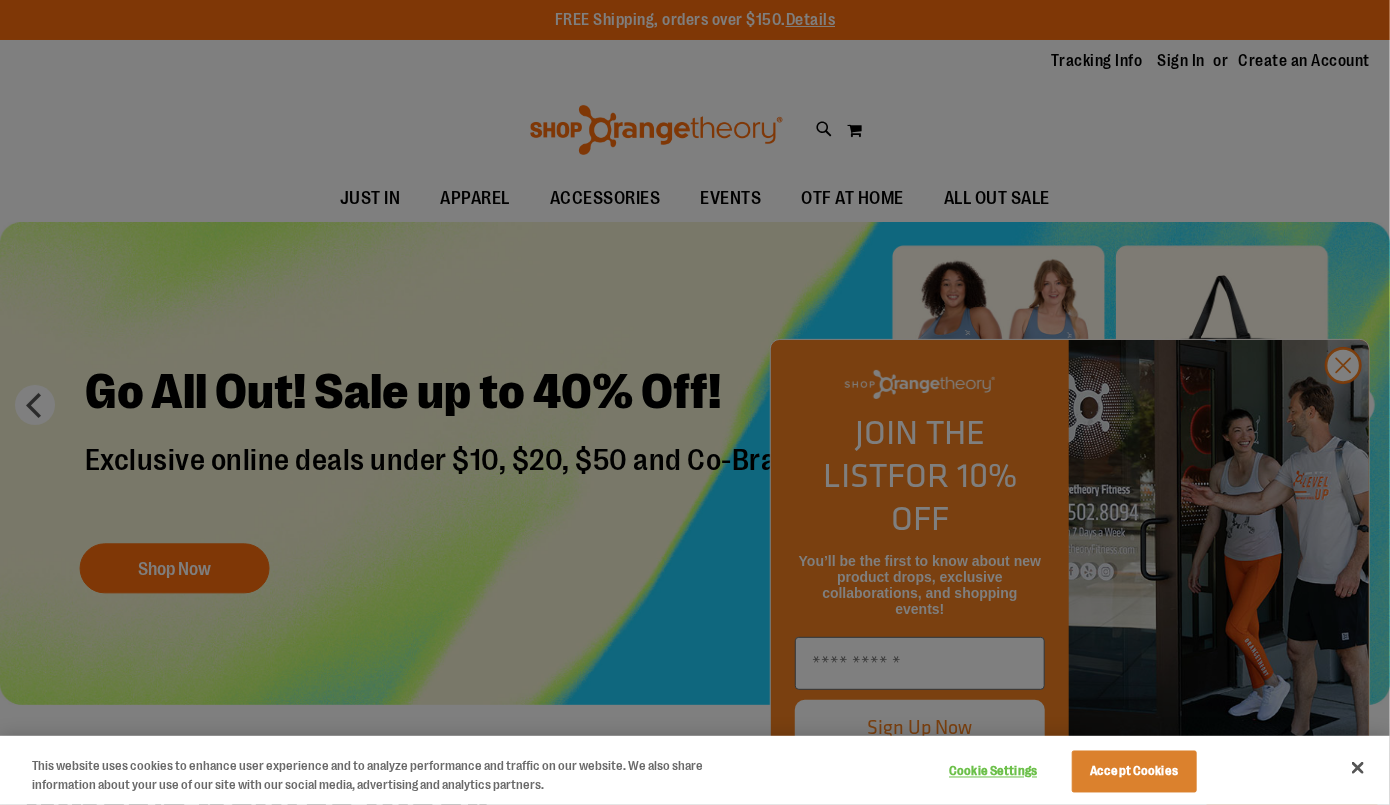 drag, startPoint x: 79, startPoint y: 425, endPoint x: 561, endPoint y: 53, distance: 608.858 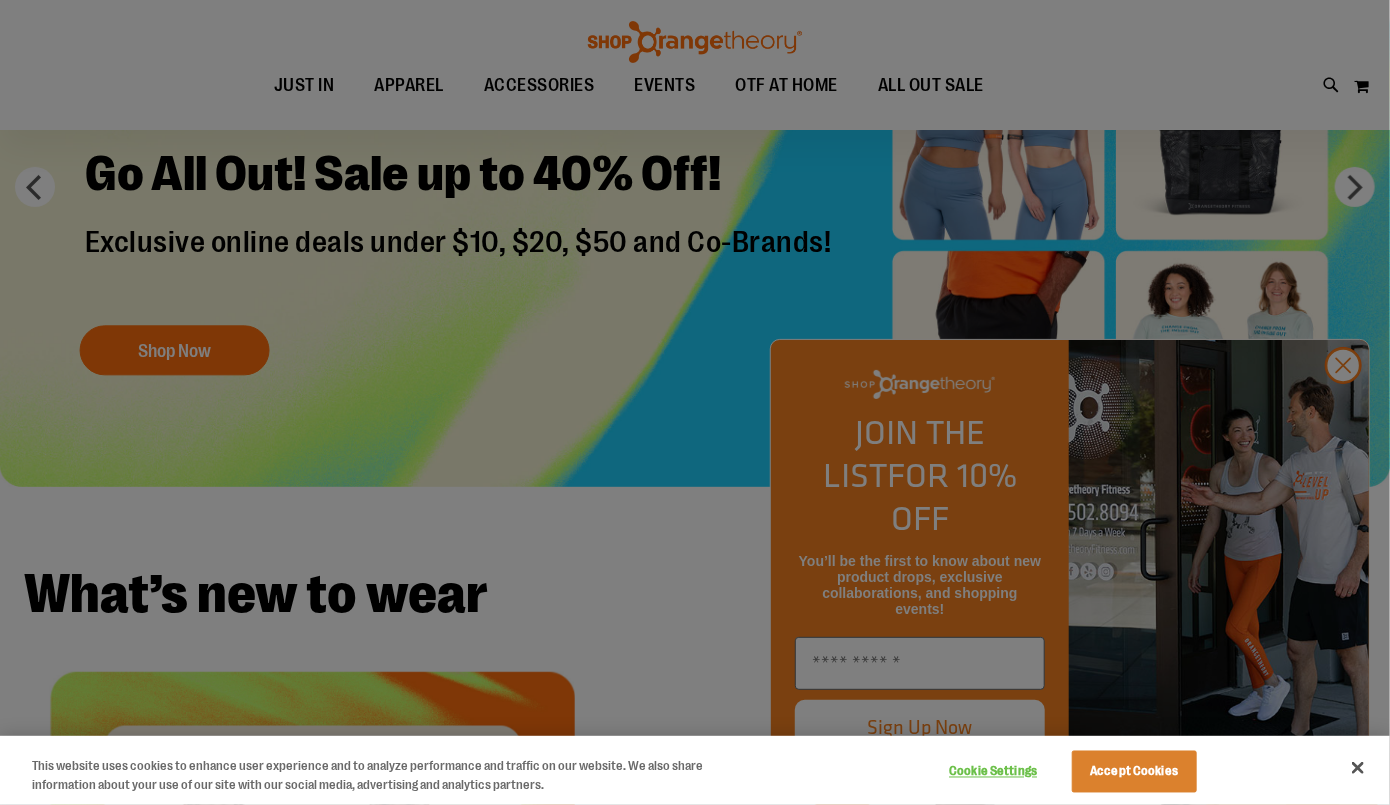 scroll, scrollTop: 260, scrollLeft: 0, axis: vertical 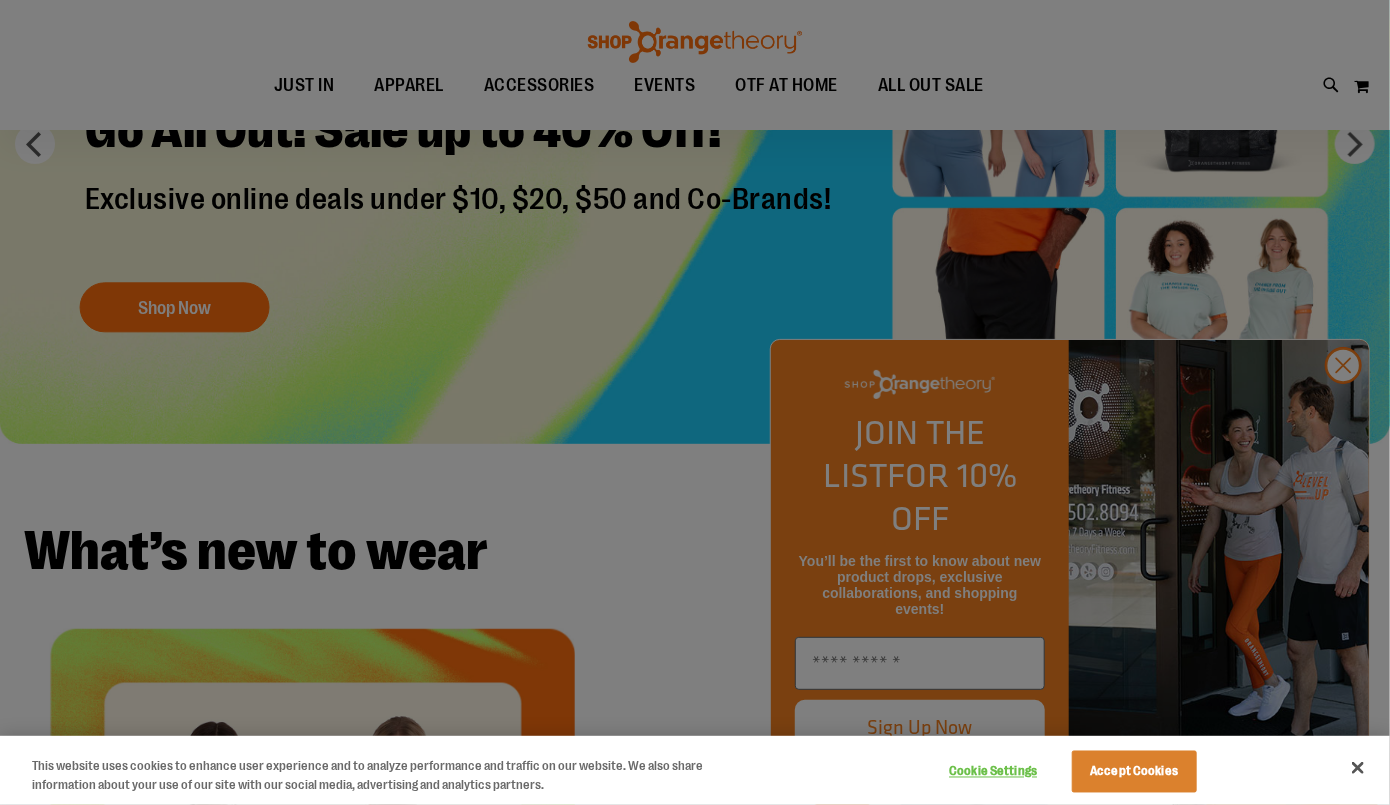 type on "**********" 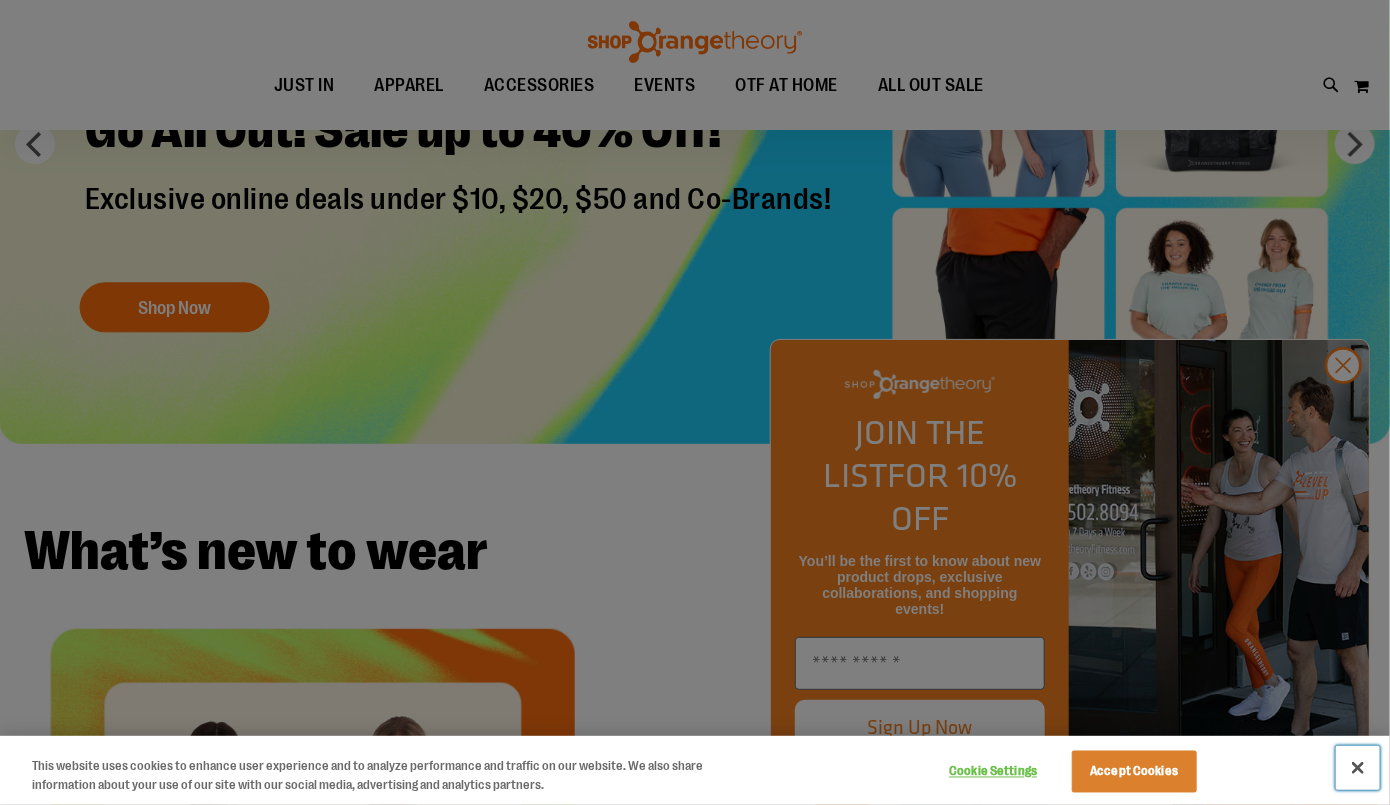 click at bounding box center [1358, 768] 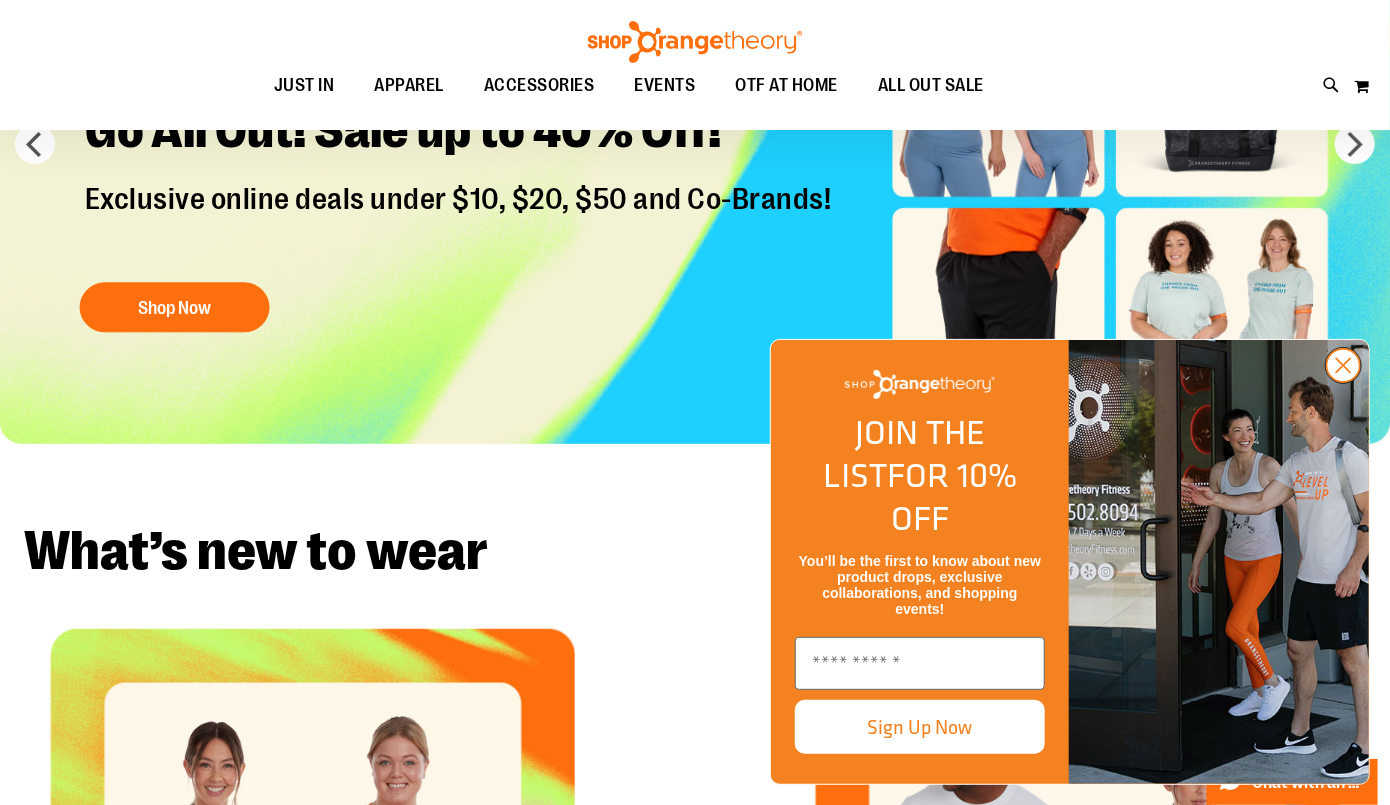 click 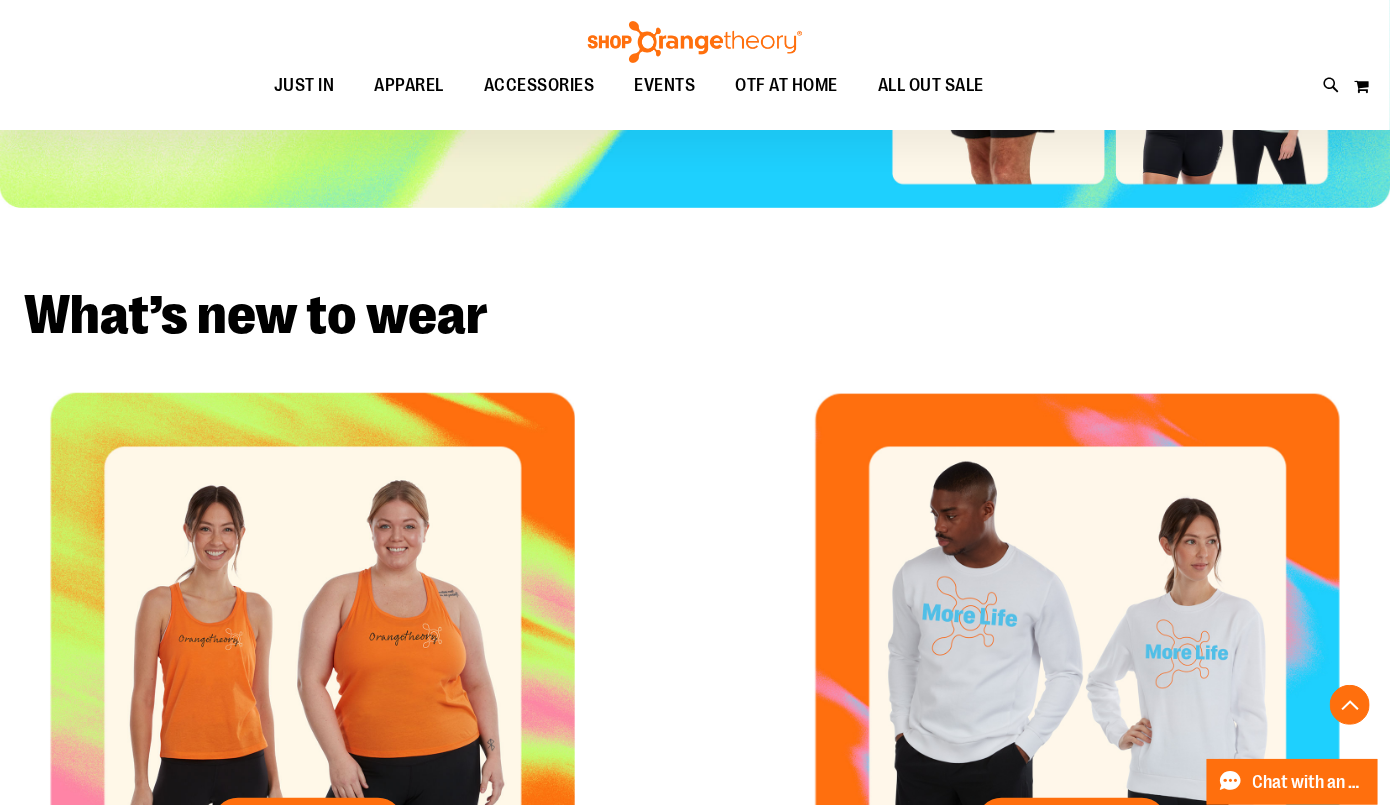 scroll, scrollTop: 0, scrollLeft: 0, axis: both 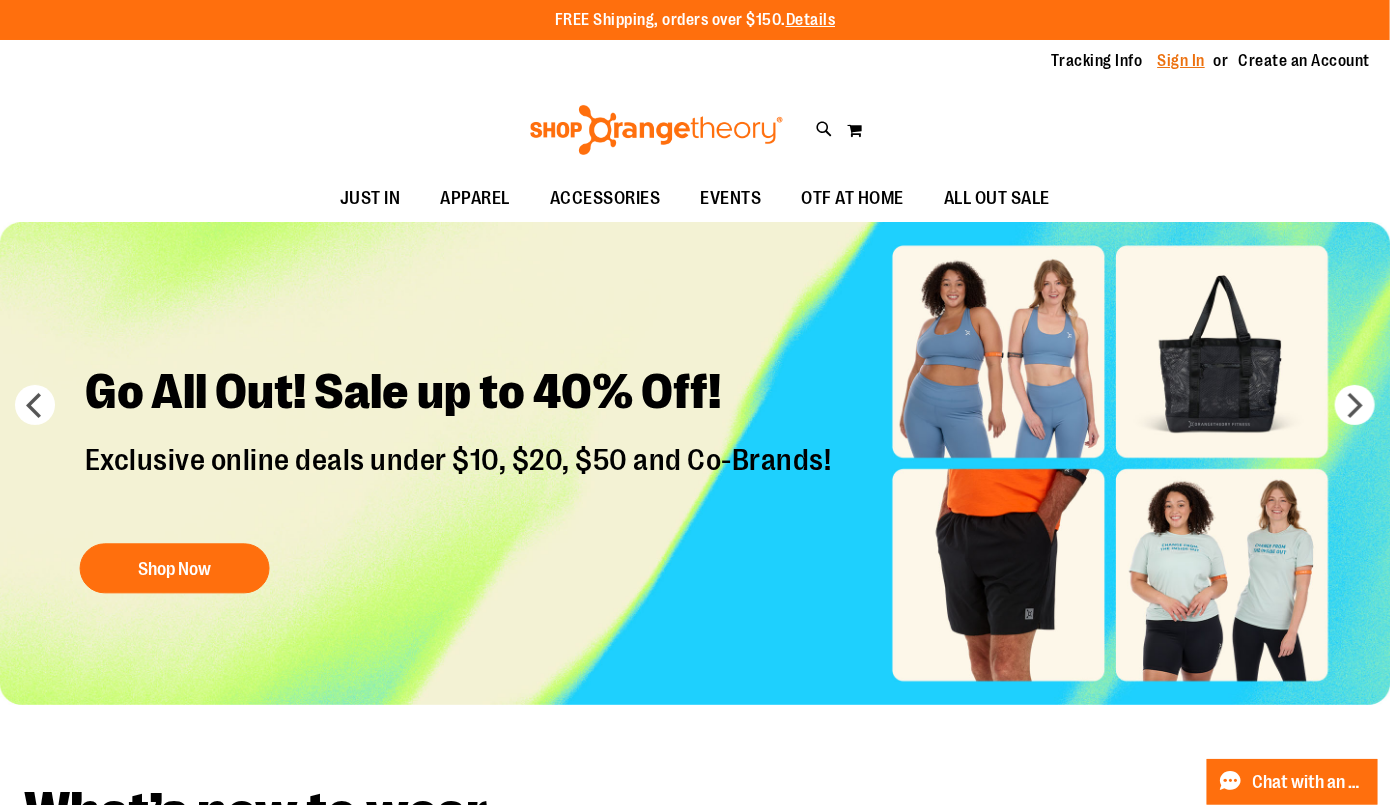 click on "Sign In" at bounding box center (1182, 61) 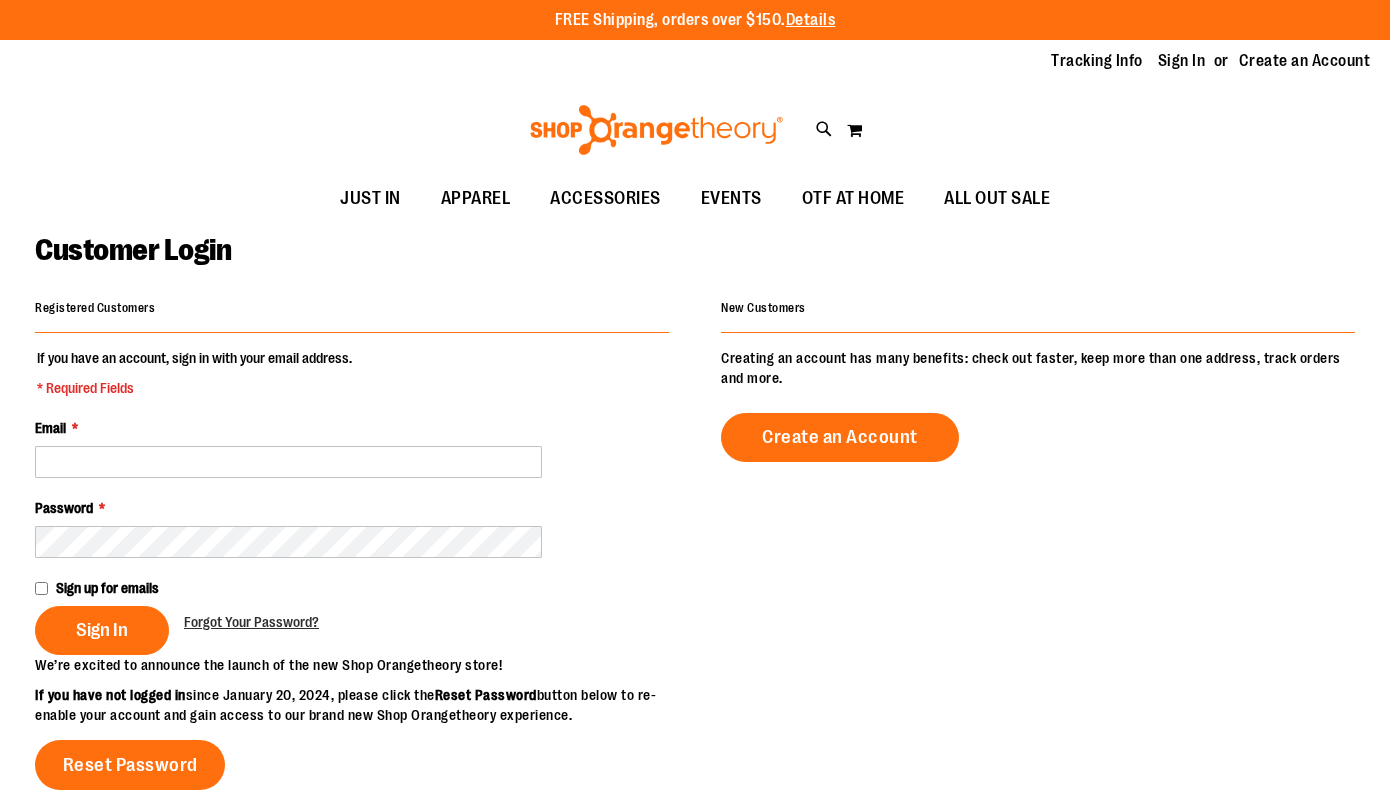 scroll, scrollTop: 0, scrollLeft: 0, axis: both 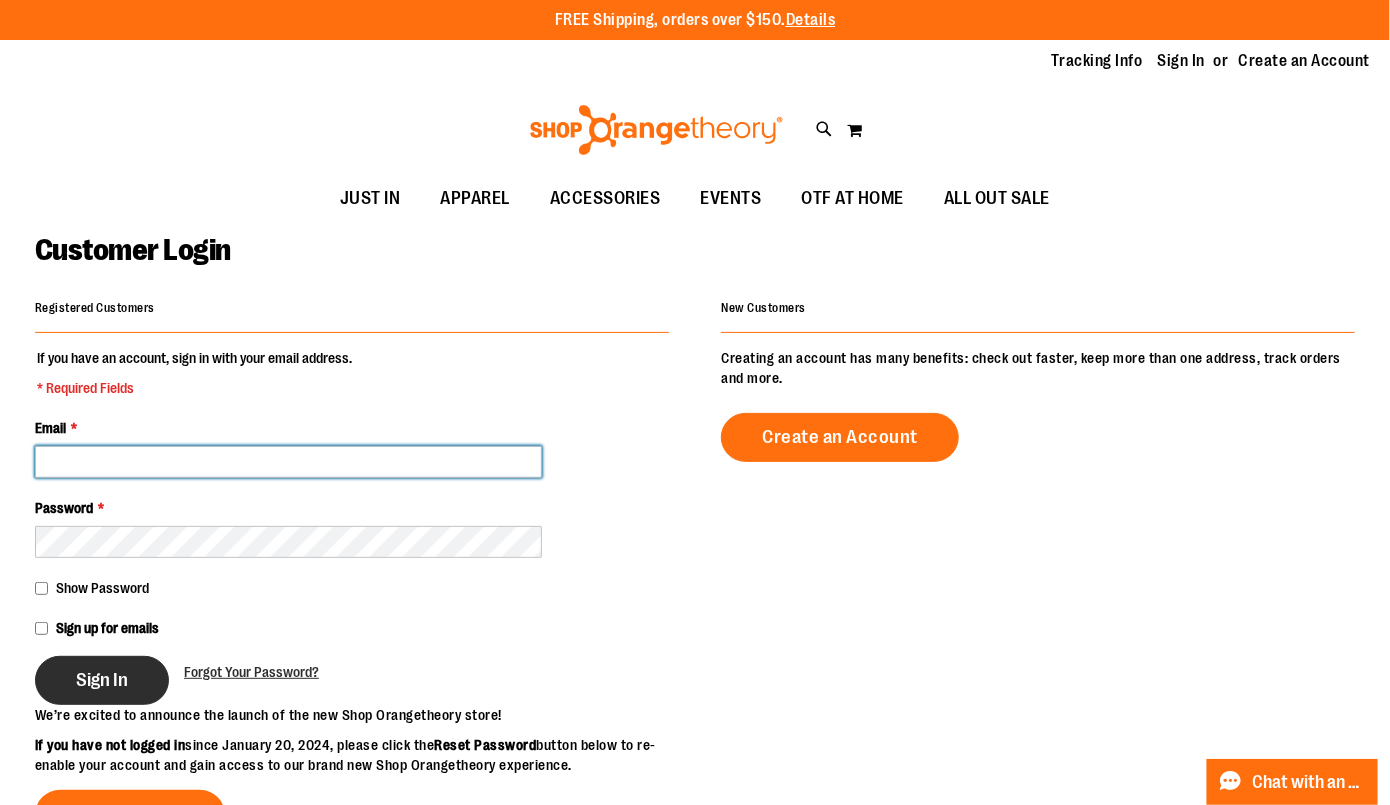 type on "**********" 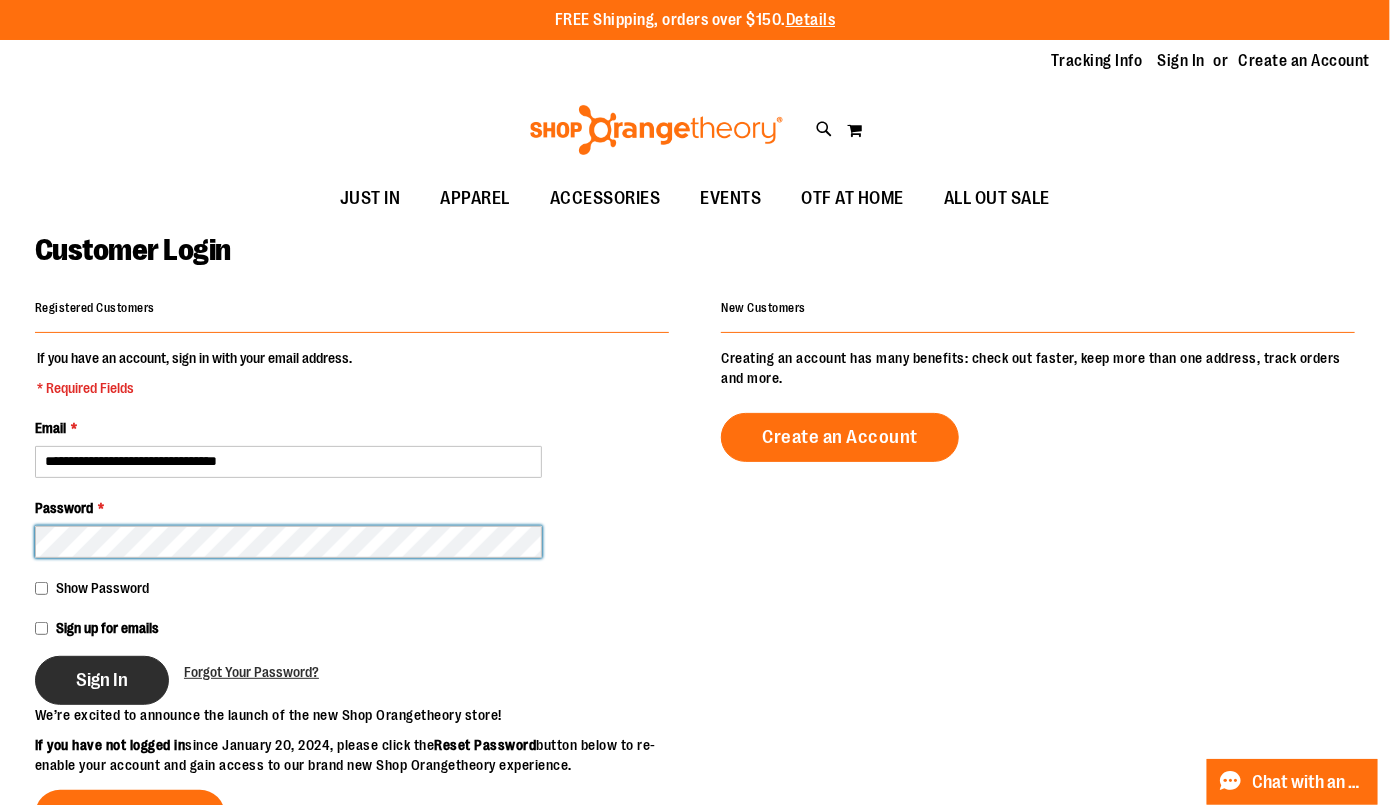 type on "**********" 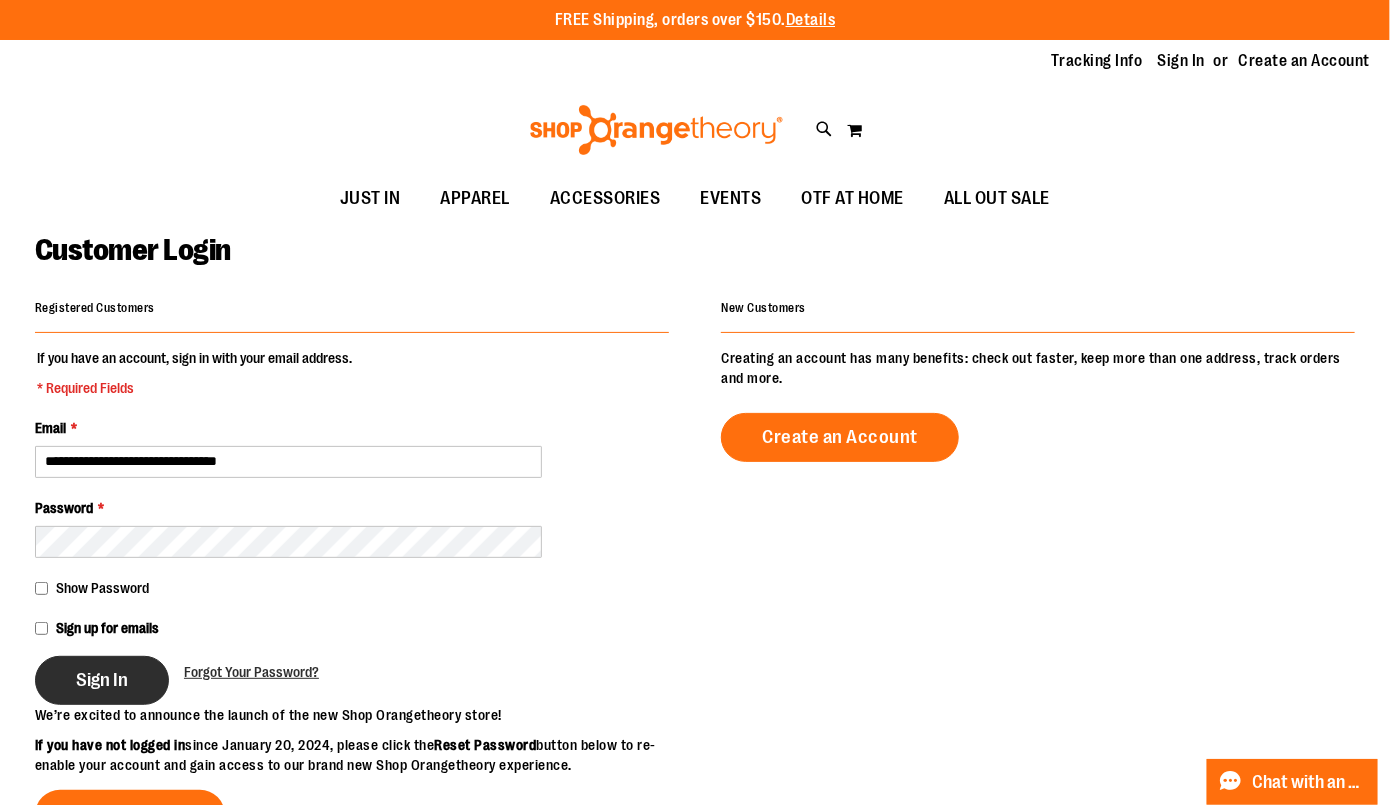click on "Sign In" at bounding box center [102, 680] 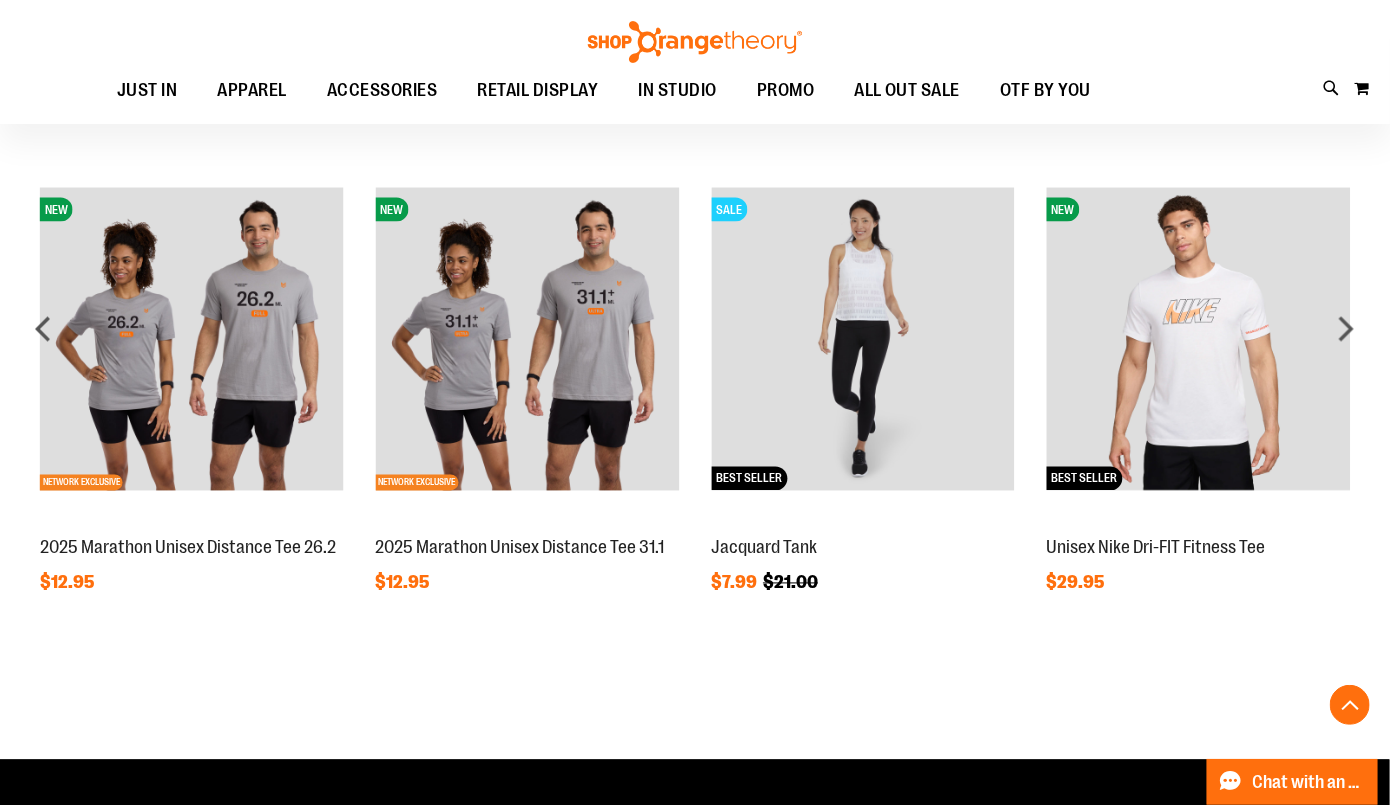 scroll, scrollTop: 1448, scrollLeft: 0, axis: vertical 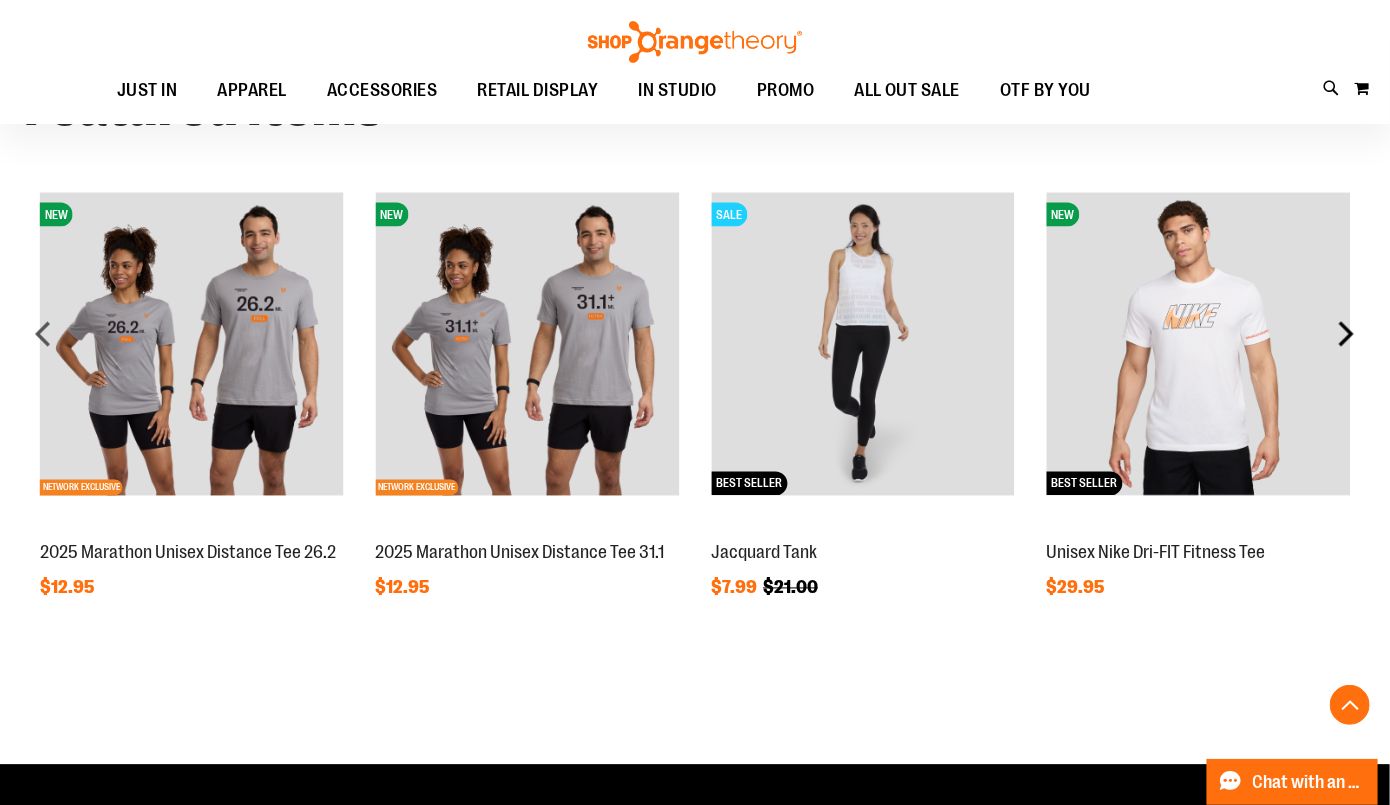 type on "**********" 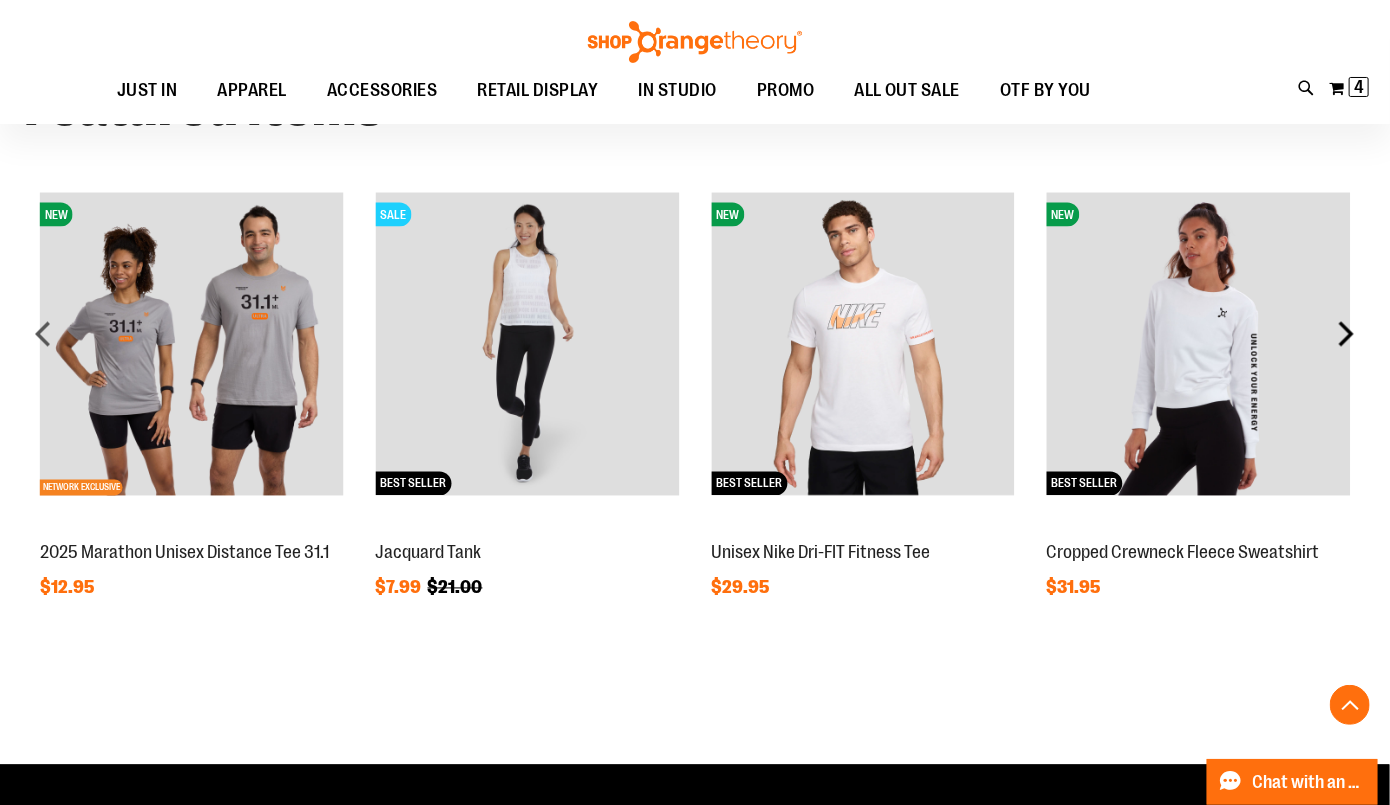 click on "next" at bounding box center [1346, 334] 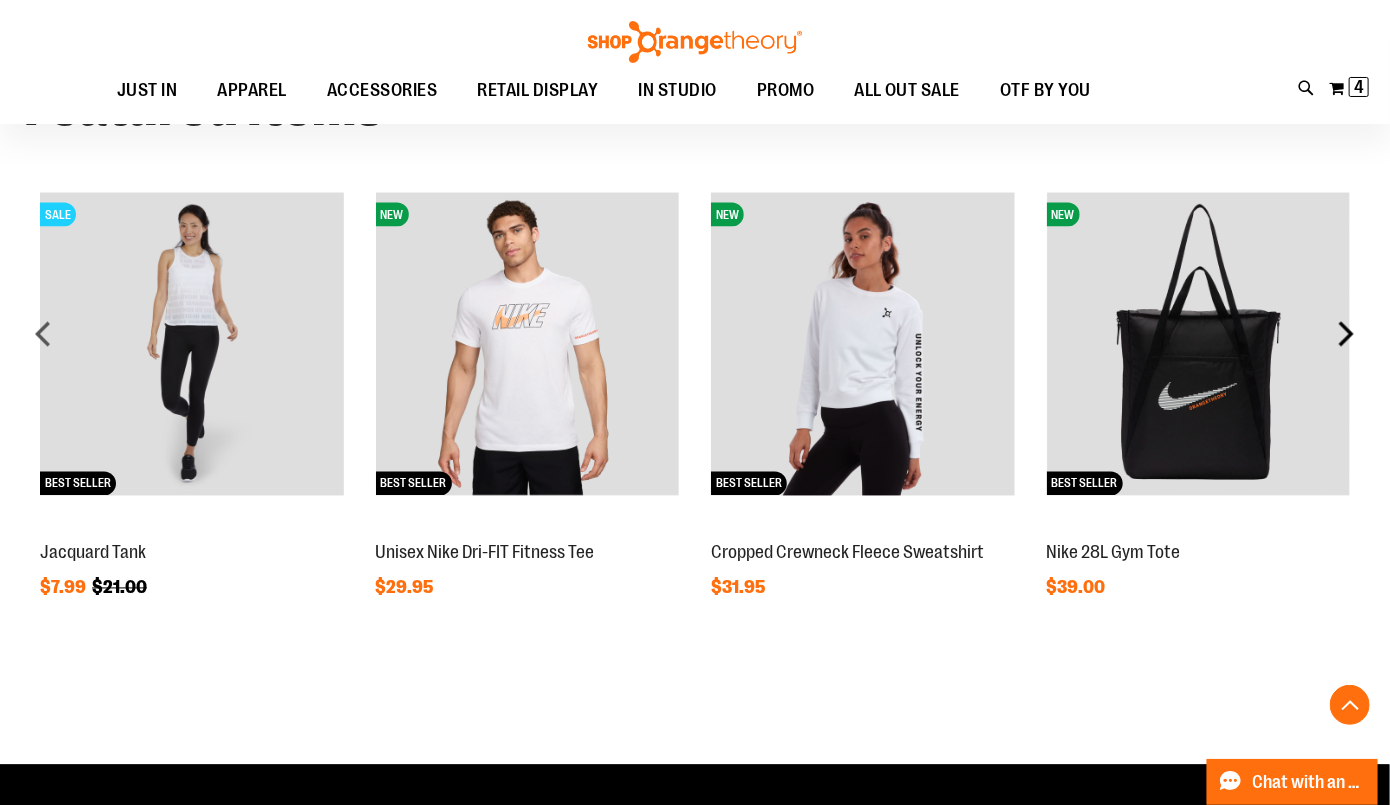 click on "next" at bounding box center (1346, 334) 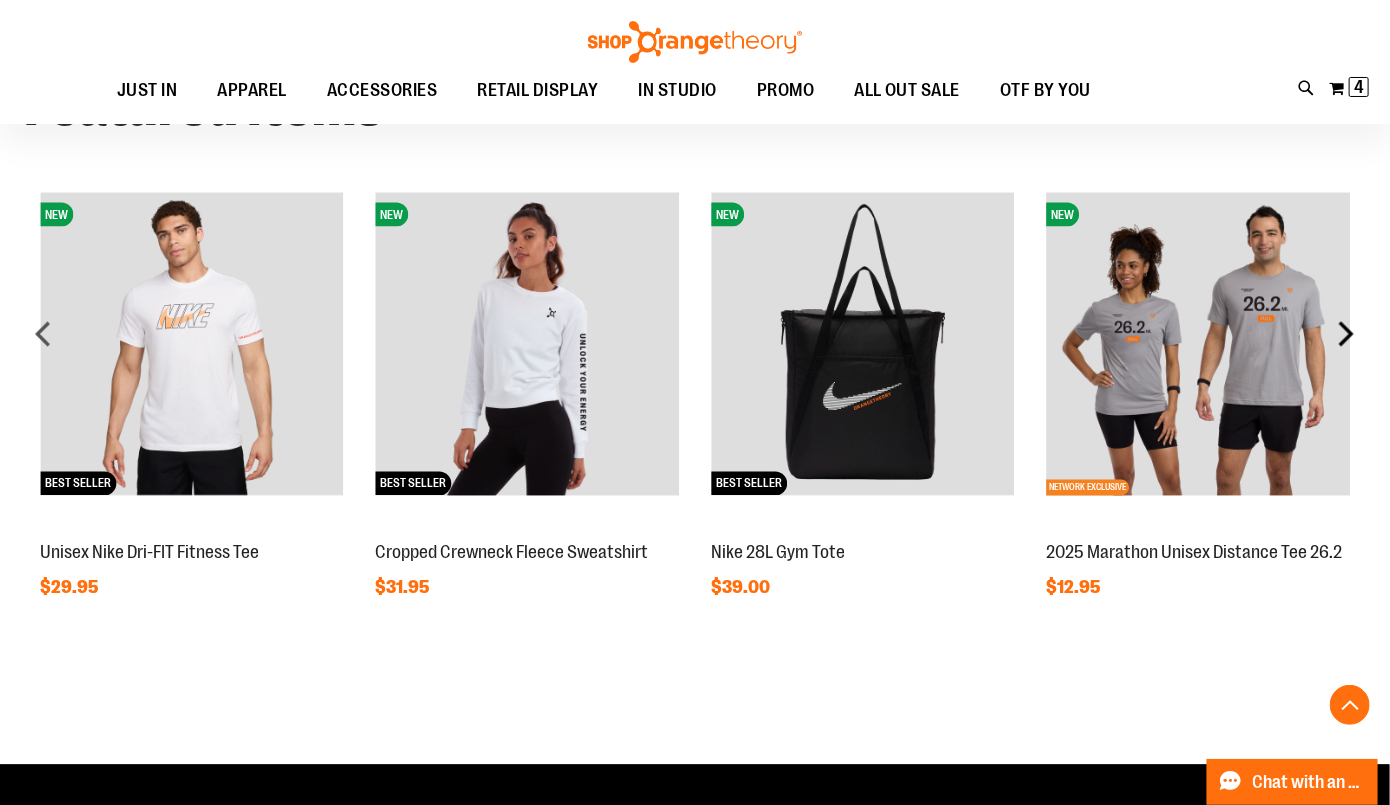 click on "next" at bounding box center [1346, 334] 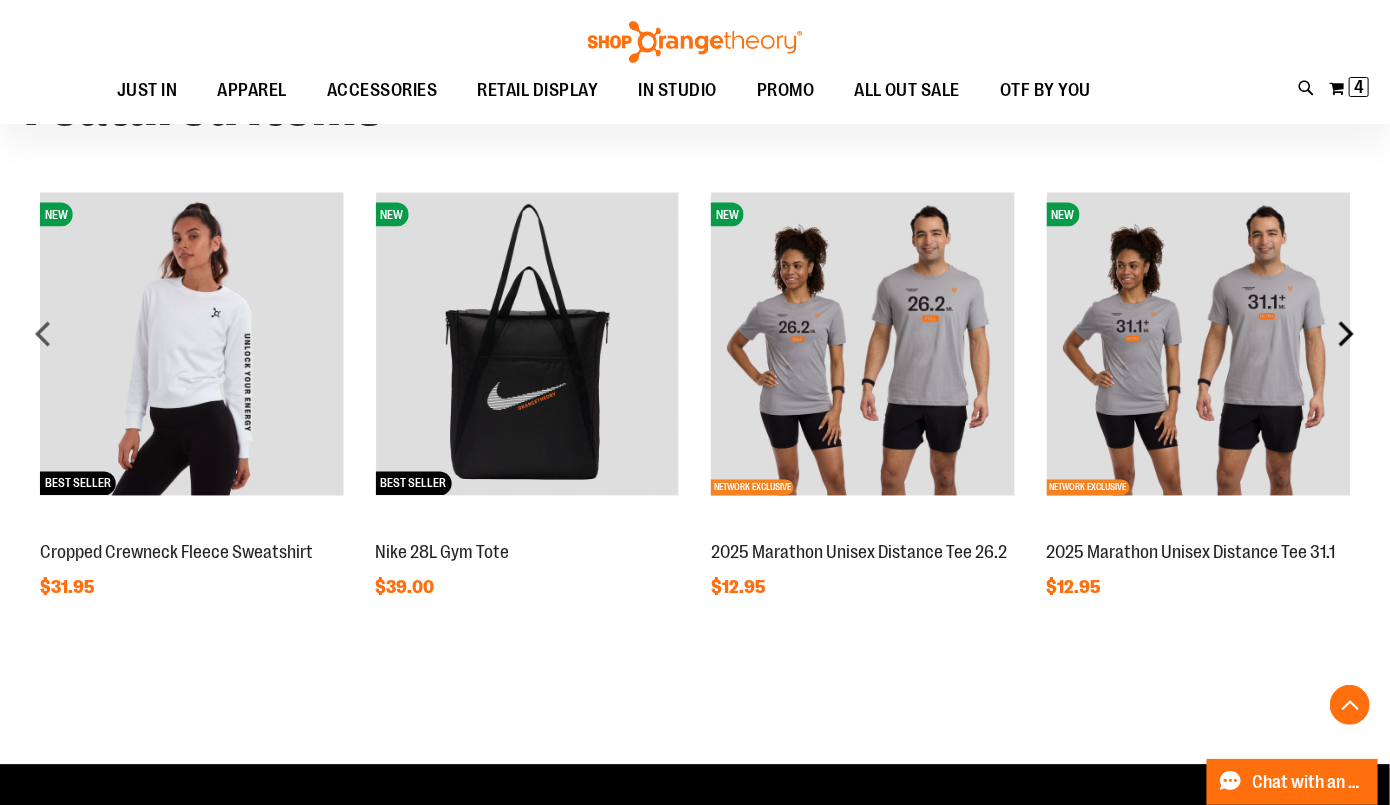 click on "next" at bounding box center [1346, 334] 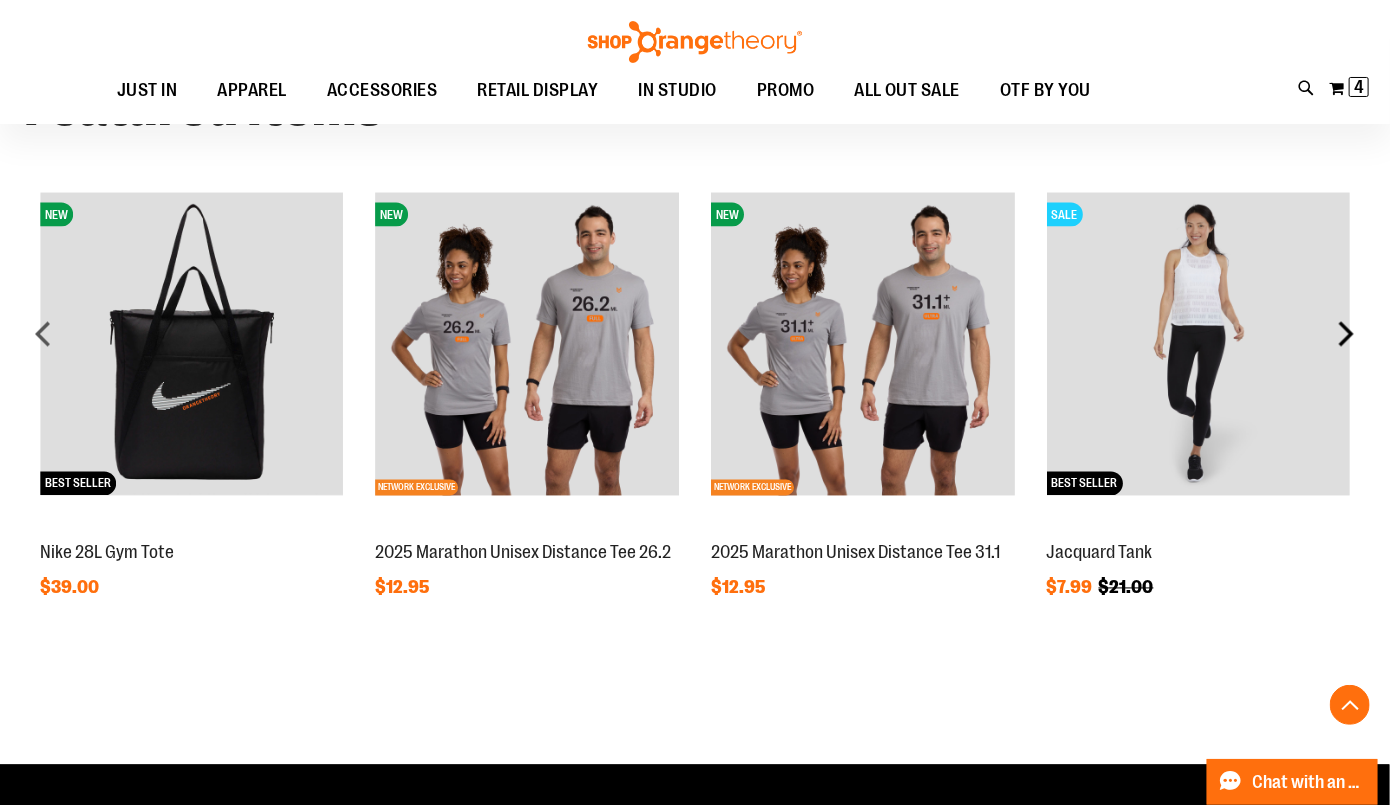 click on "next" at bounding box center [1346, 334] 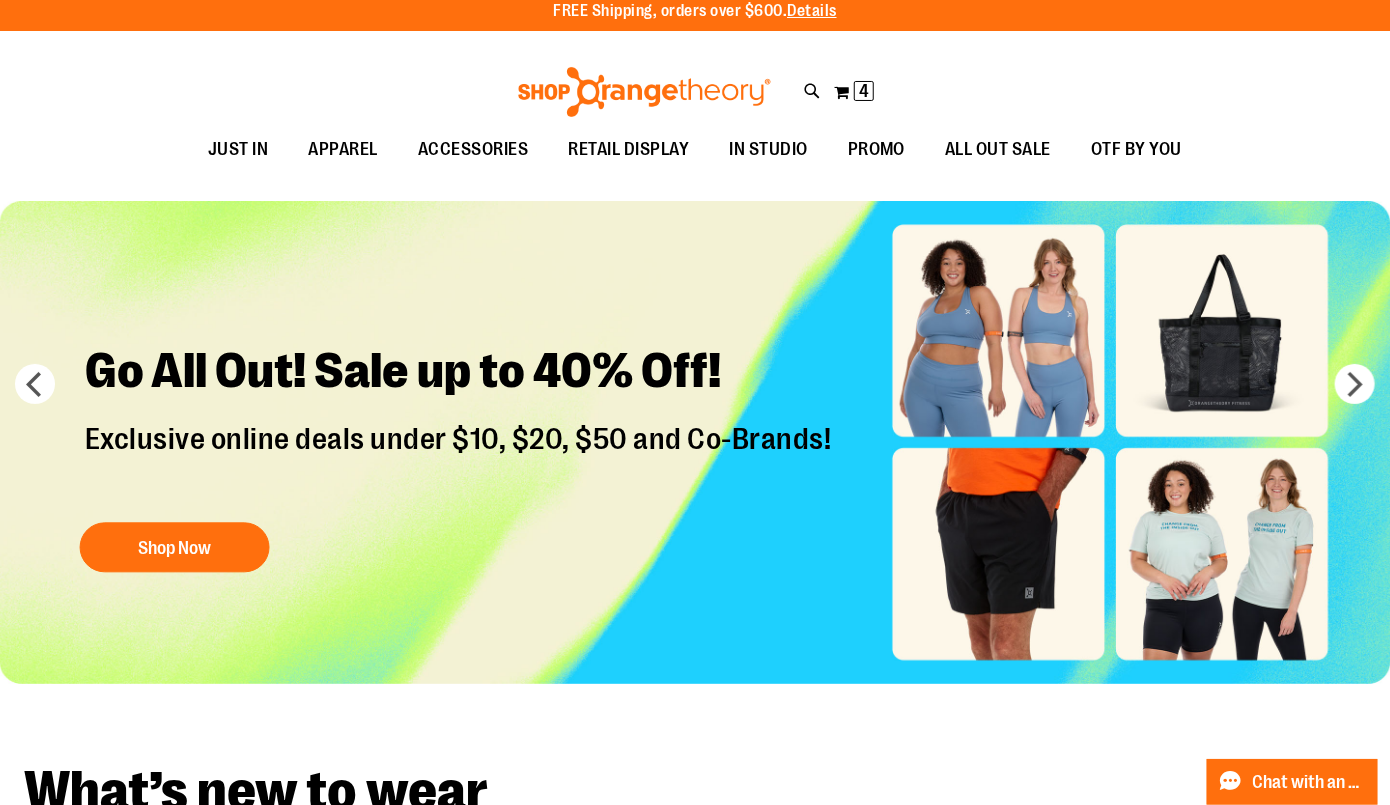 scroll, scrollTop: 0, scrollLeft: 0, axis: both 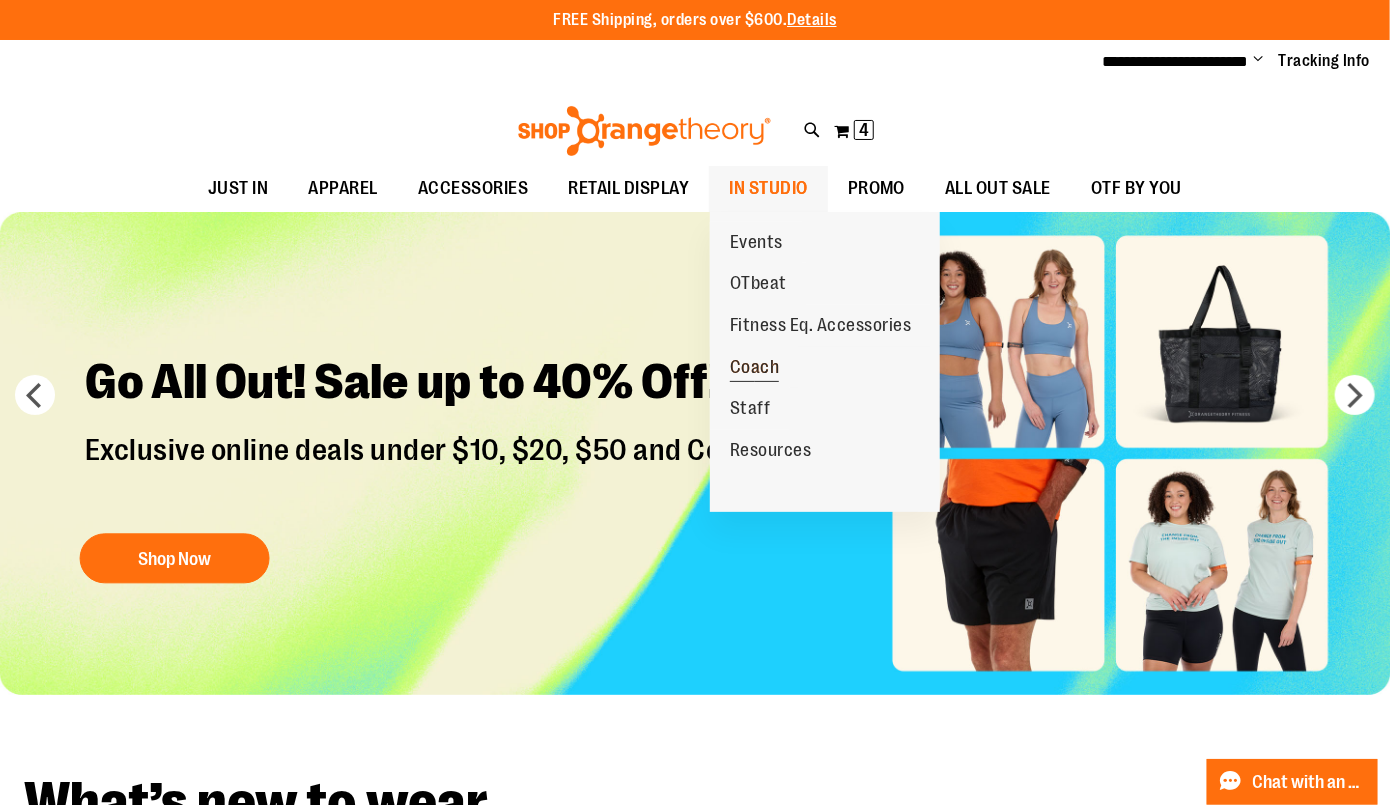 click on "Coach" at bounding box center [755, 369] 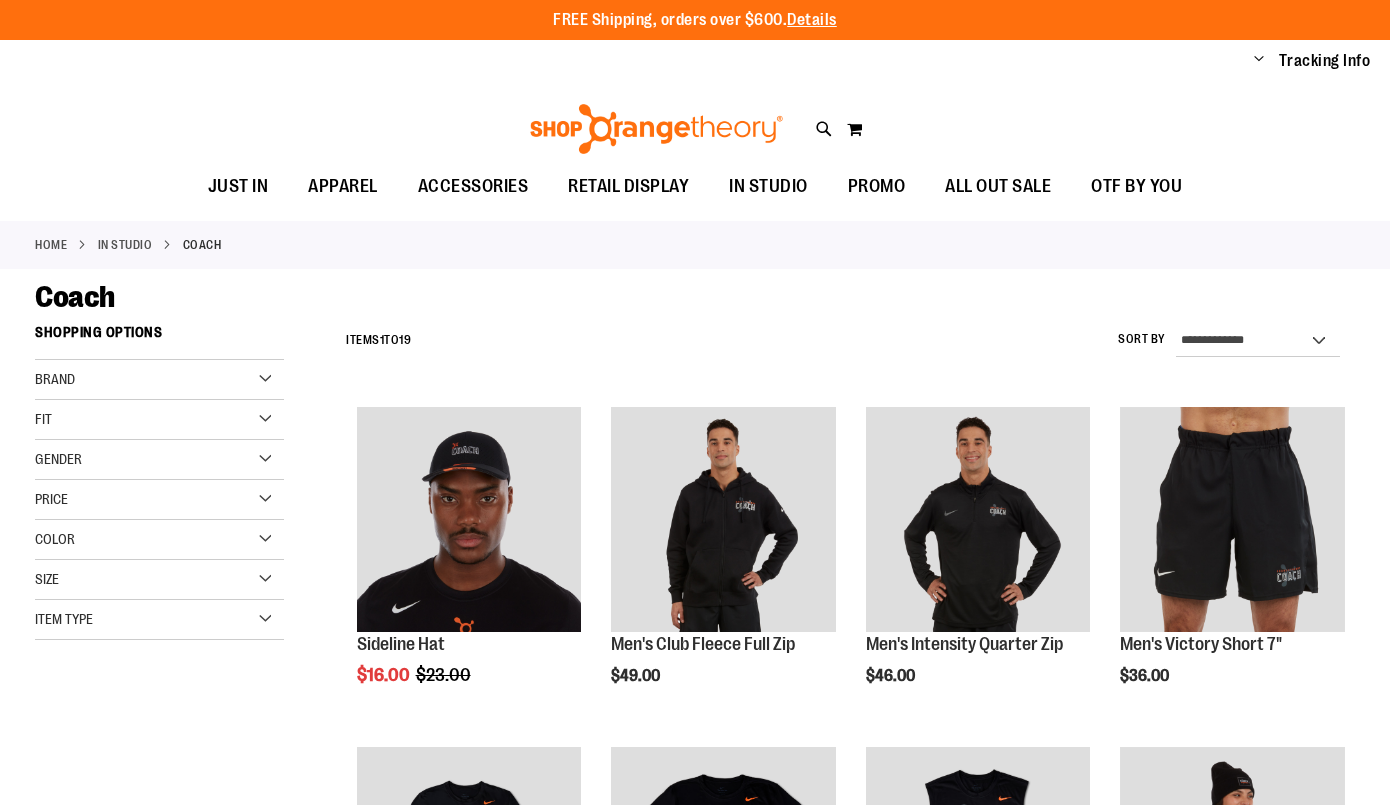 scroll, scrollTop: 0, scrollLeft: 0, axis: both 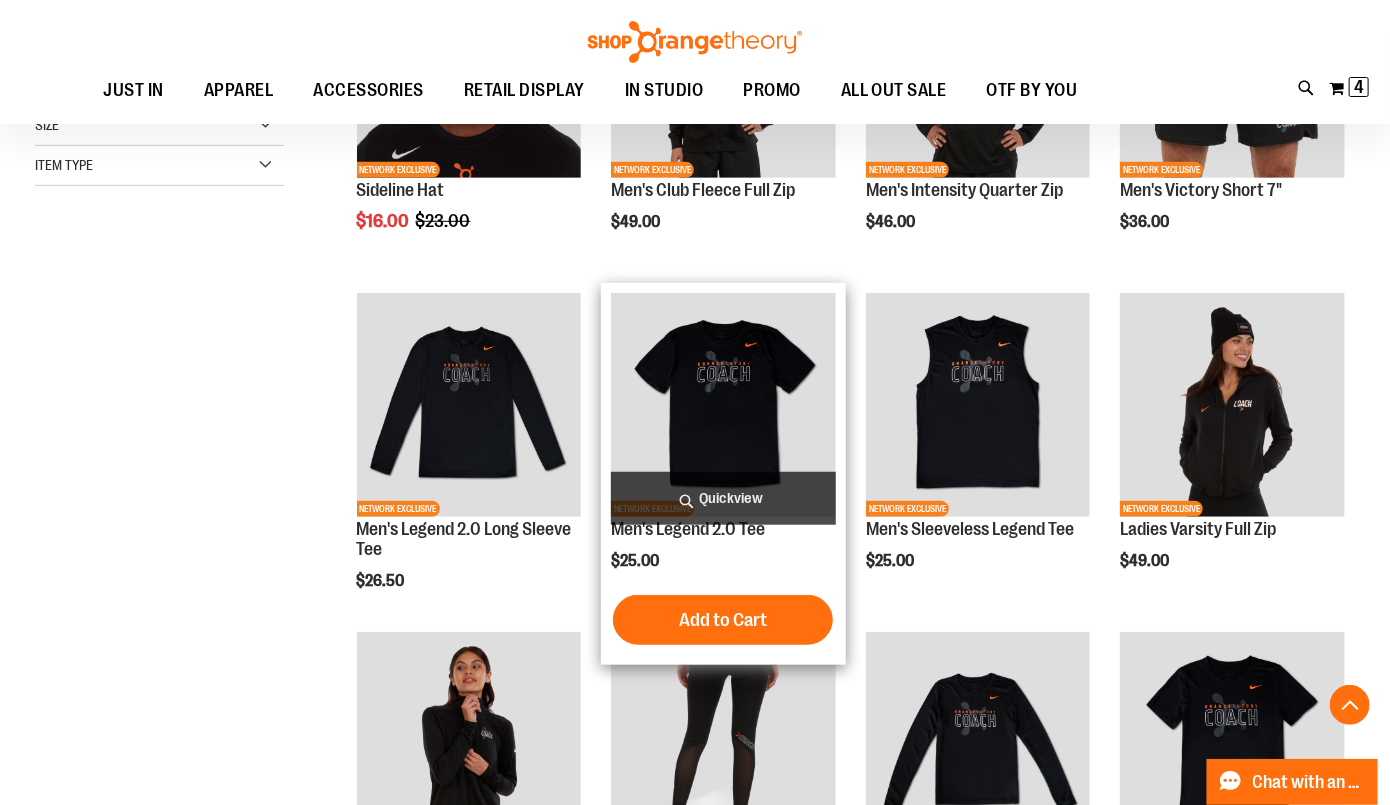 type on "**********" 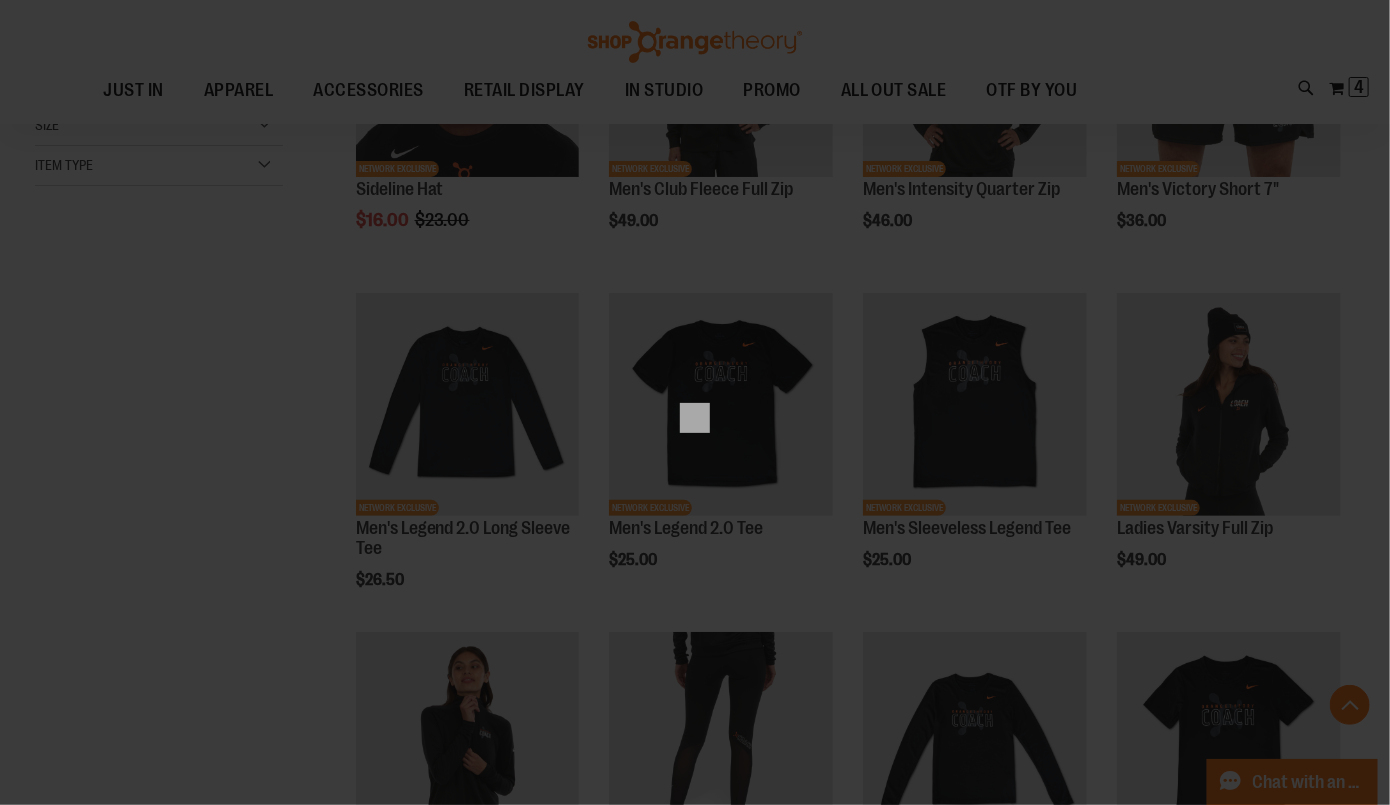 scroll, scrollTop: 0, scrollLeft: 0, axis: both 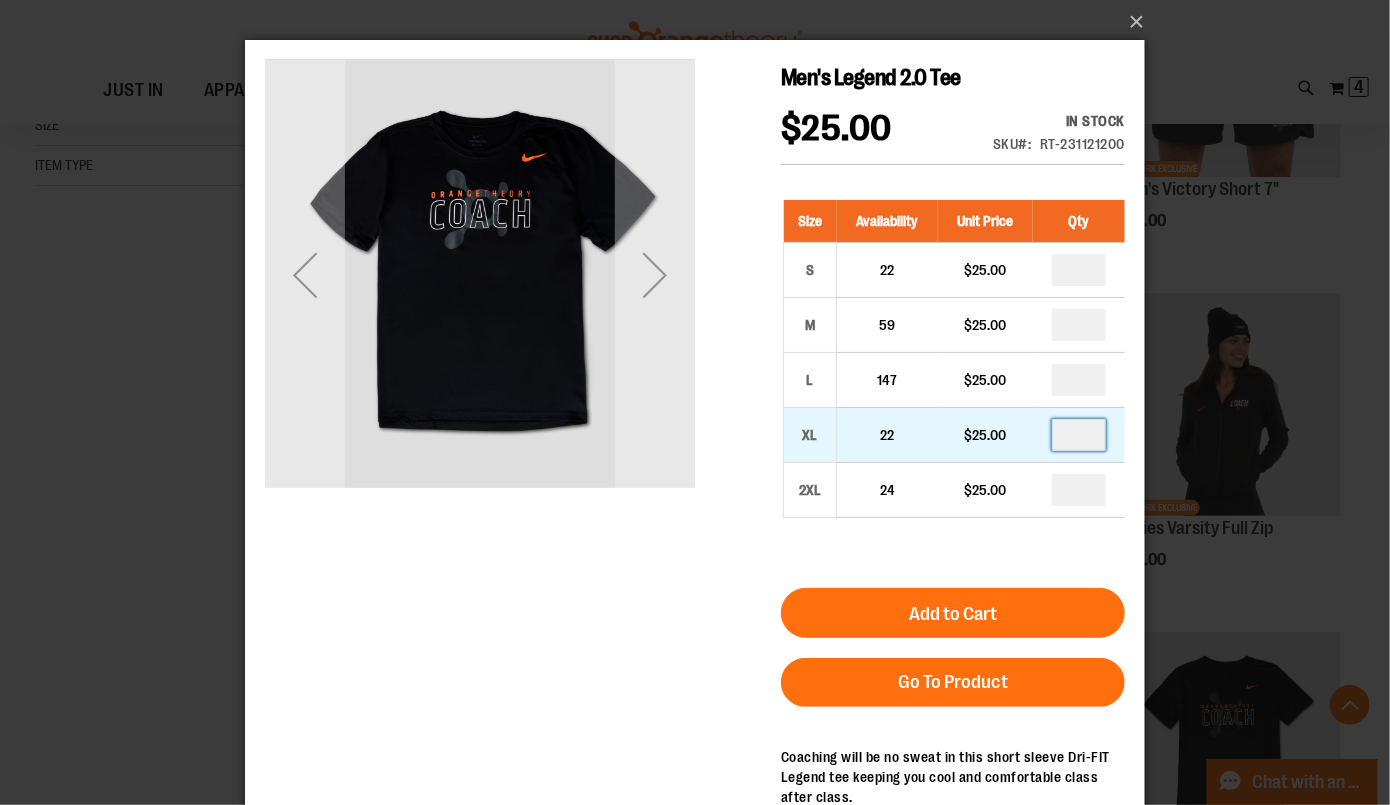 click at bounding box center [1078, 434] 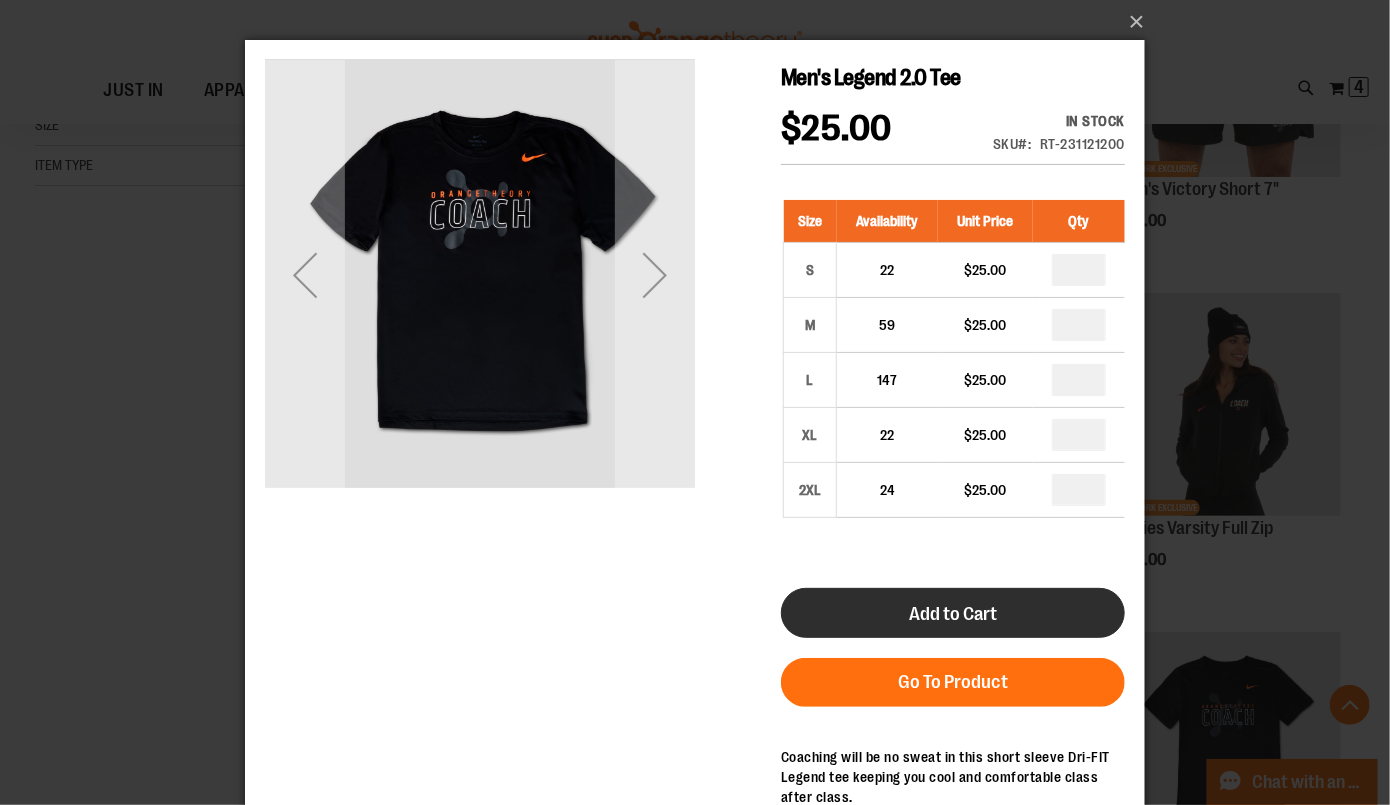 click on "Add to Cart" at bounding box center (952, 612) 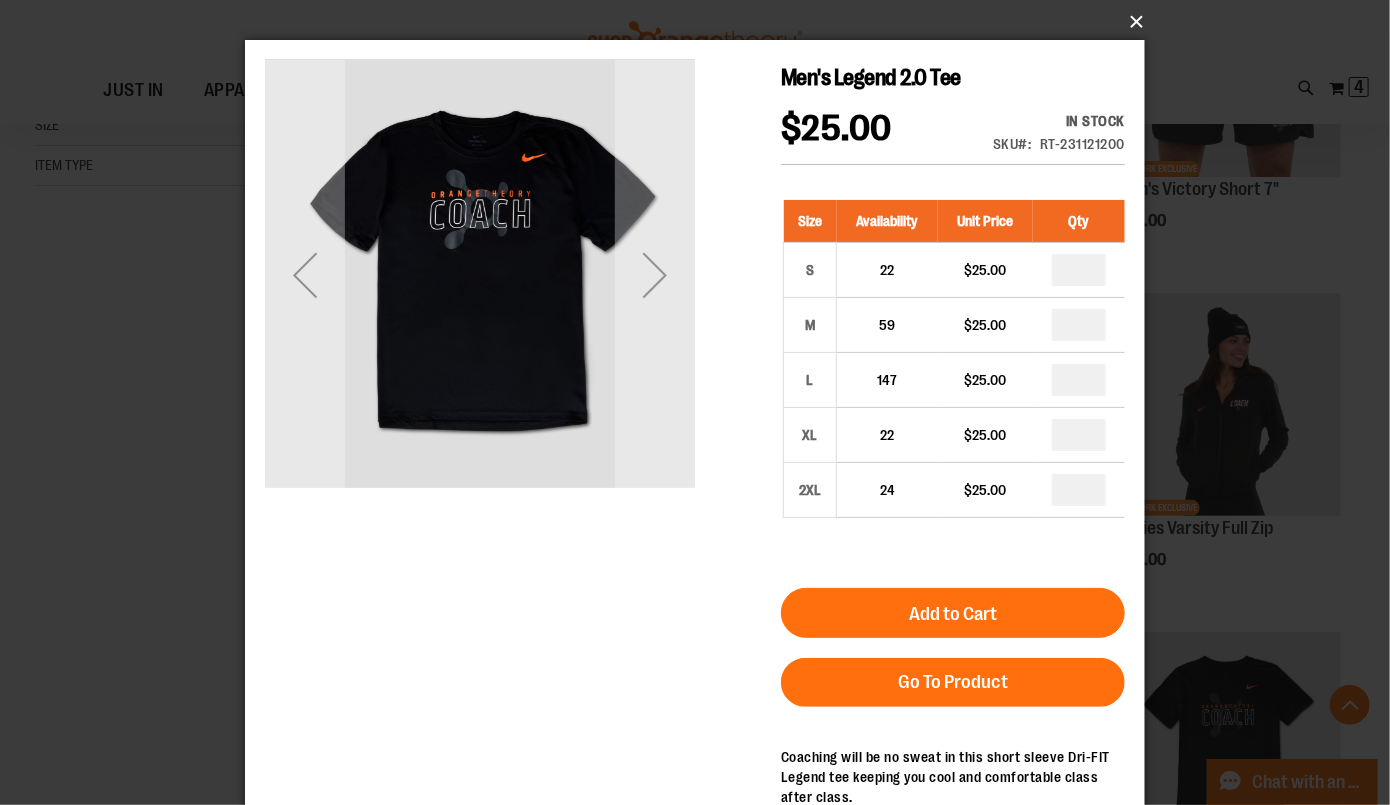 click on "×" at bounding box center [701, 22] 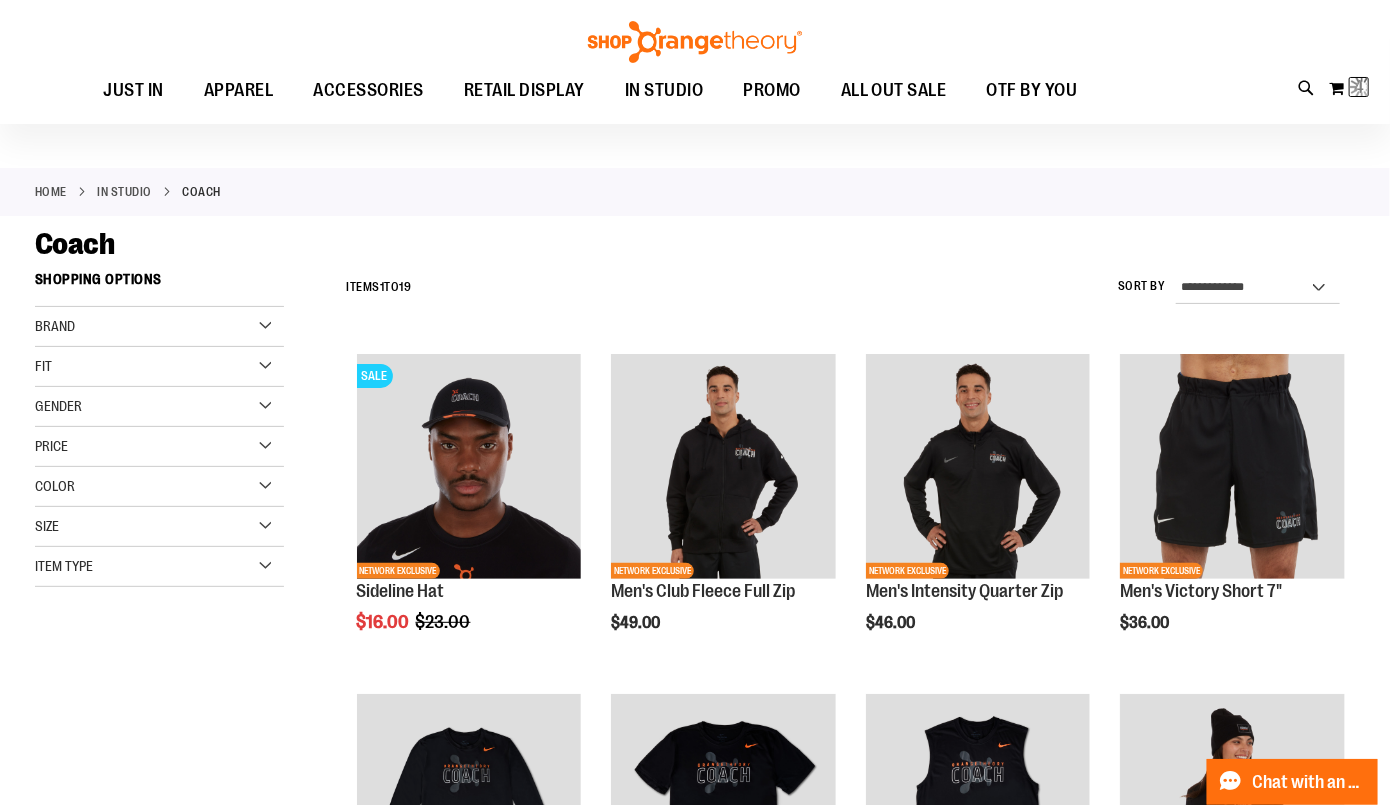 scroll, scrollTop: 0, scrollLeft: 0, axis: both 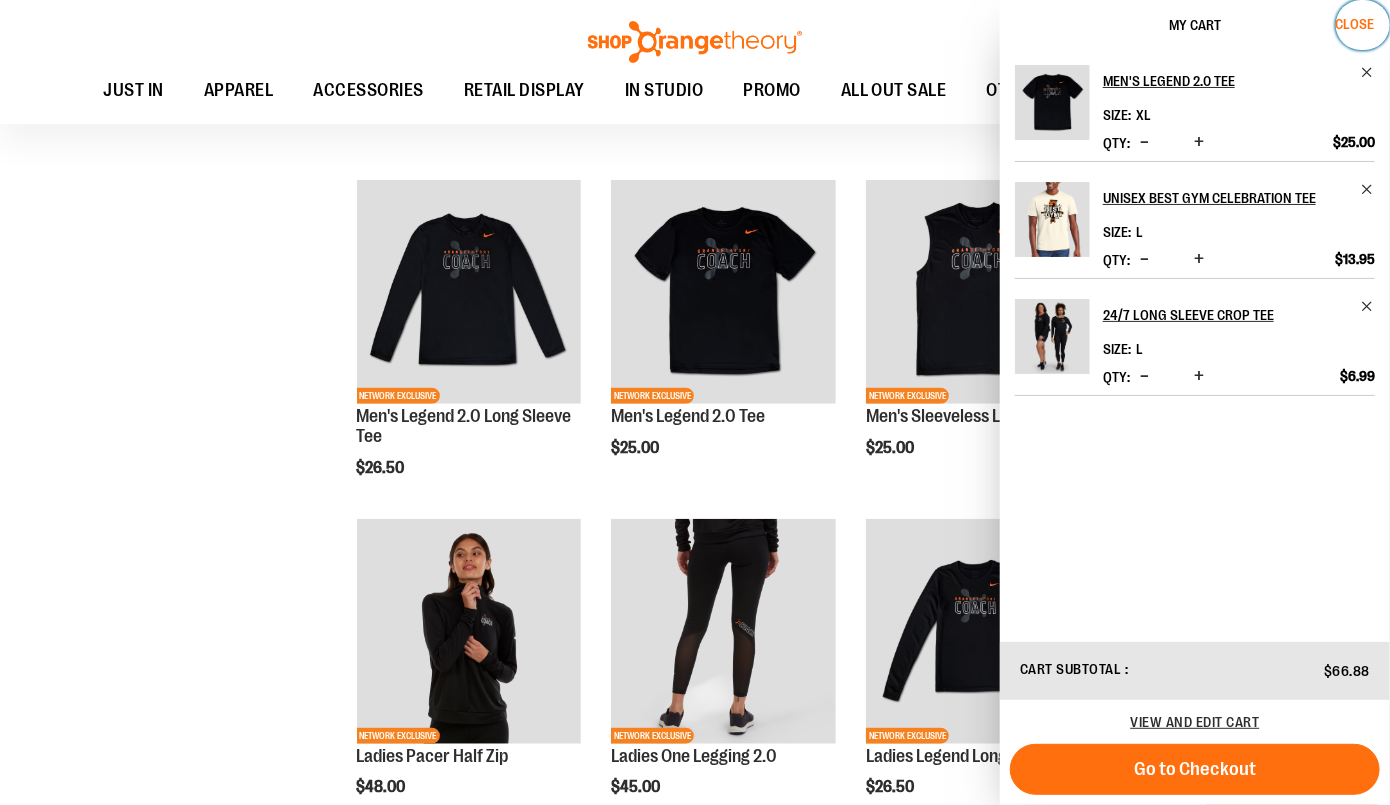 click on "Close" at bounding box center [1354, 24] 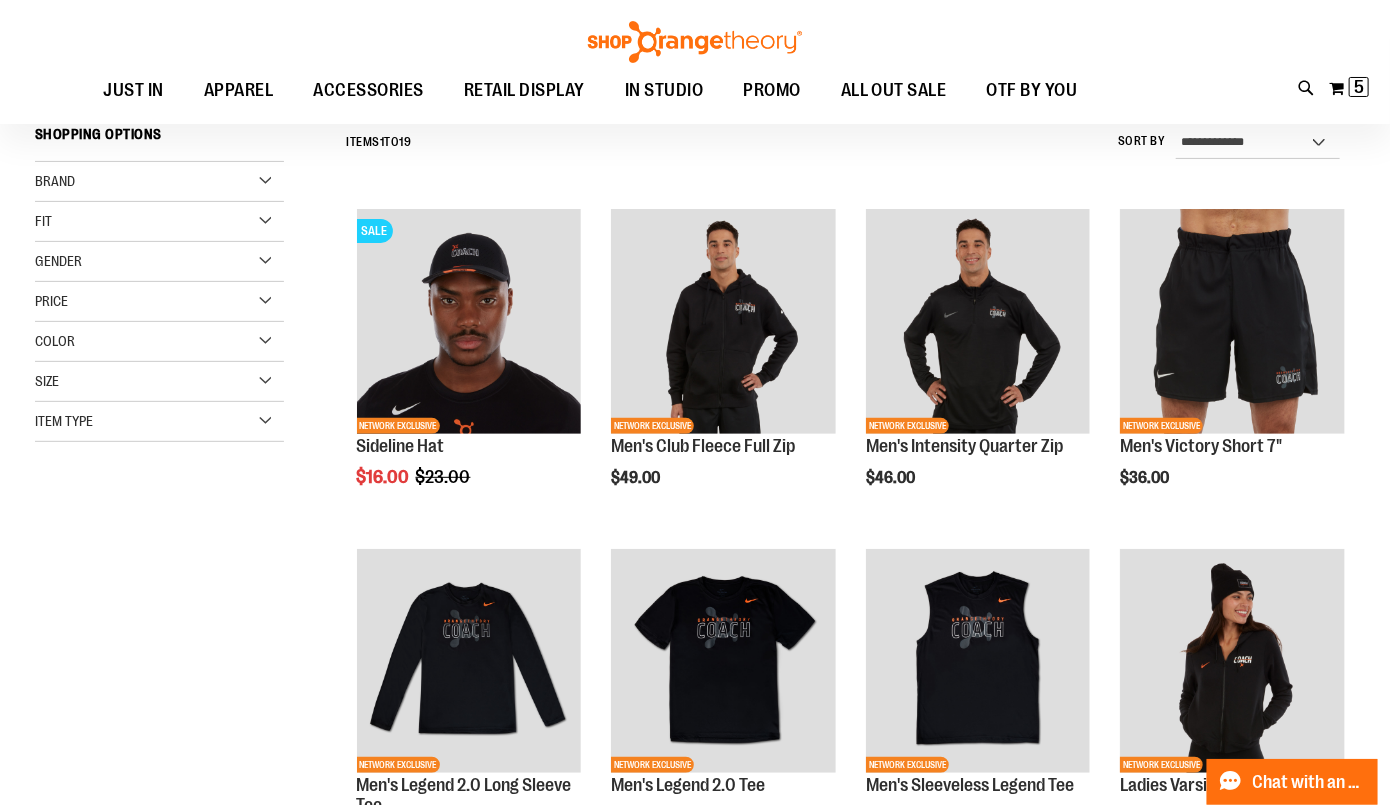 scroll, scrollTop: 0, scrollLeft: 0, axis: both 